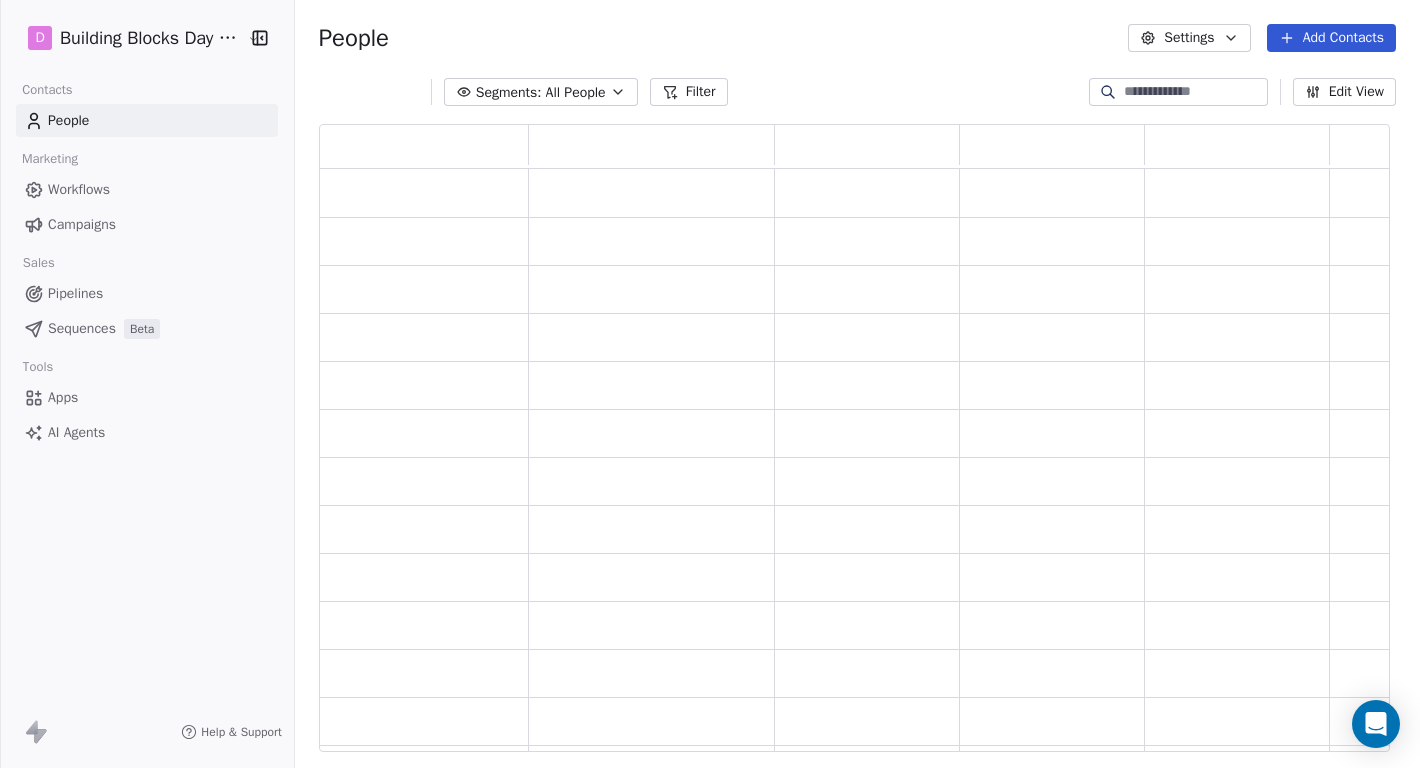 scroll, scrollTop: 0, scrollLeft: 0, axis: both 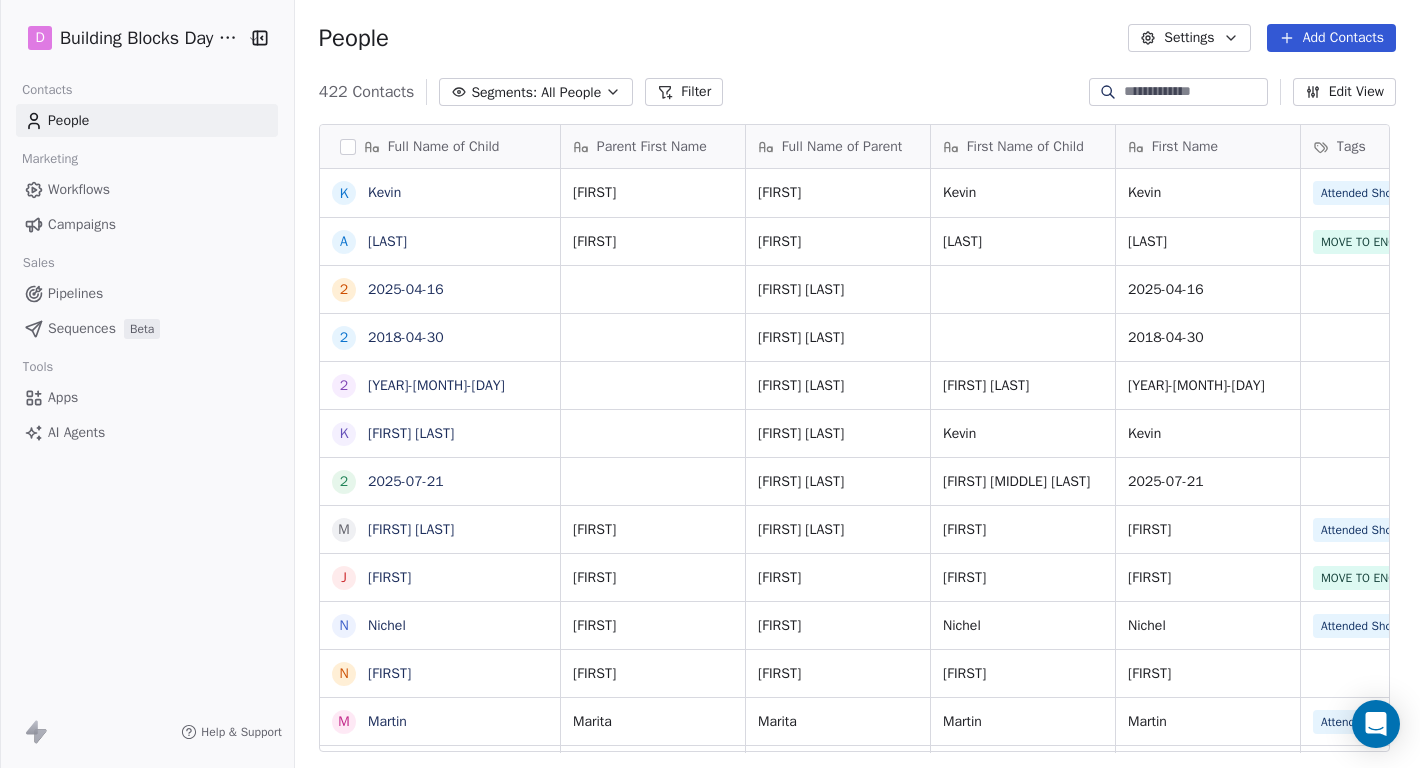 click on "People Settings  Add Contacts" at bounding box center [857, 38] 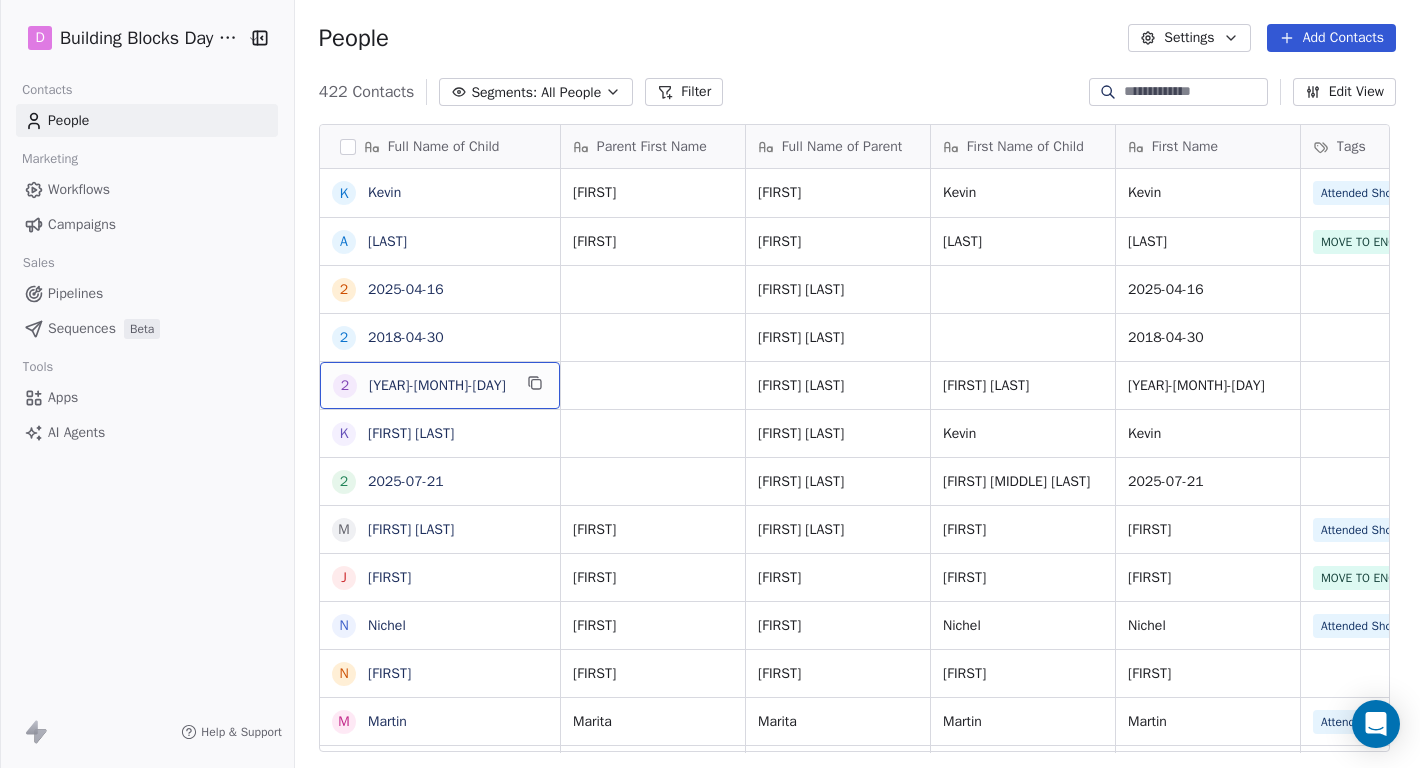 click on "[NUMBER] [YEAR]-[MONTH]-[DAY]" at bounding box center [440, 385] 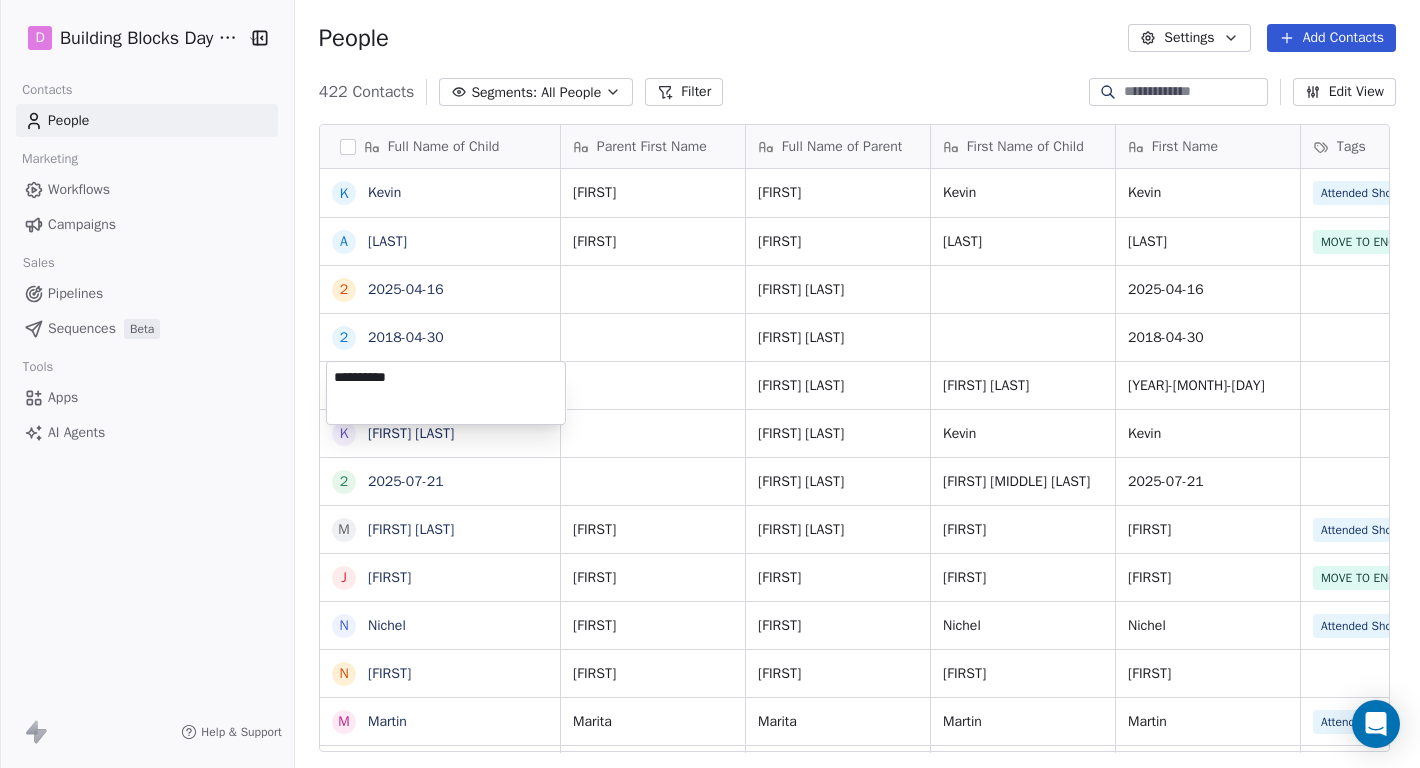 click on "D Building Blocks Day Nurseries Contacts People Marketing Workflows Campaigns Sales Pipelines Sequences Beta Tools Apps AI Agents Help & Support People Settings Add Contacts 422 Contacts Segments: All People Filter Edit View Tag Add to Sequence Export Full Name of Child K [FIRST] A [LAST] 2 2025-04-16 2 2018-04-30 2 2023-07-26 K [FIRST] Silva 2 2025-07-21 M [LAST] J [LAST] N [LAST] N [LAST] M [LAST] D [LAST] M [LAST] - 11/01/22 J [LAST] B [LAST] [LAST] N [LAST] D [LAST] M [LAST] - 11/01/22 H [LAST] [LAST] T [LAST] N [LAST] D [LAST] M [LAST] - 11/01/22 E [LAST] G [LAST] 2 2022-02-09 G [LAST] K [LAST] B [LAST] P [LAST] L [LAST] Parent First Name Full Name of Parent First Name of Child First Name Tags Email Phone Number Appointment Date Edita Edita [FIRST] [FIRST] Attended Showround editasavickaite5@example.com [PHONE] Sep 06, 2025 Mariana Mariana [LAST] [LAST] MOVE TO ENQUIRIES marianabozhkova7@example.com" at bounding box center [710, 384] 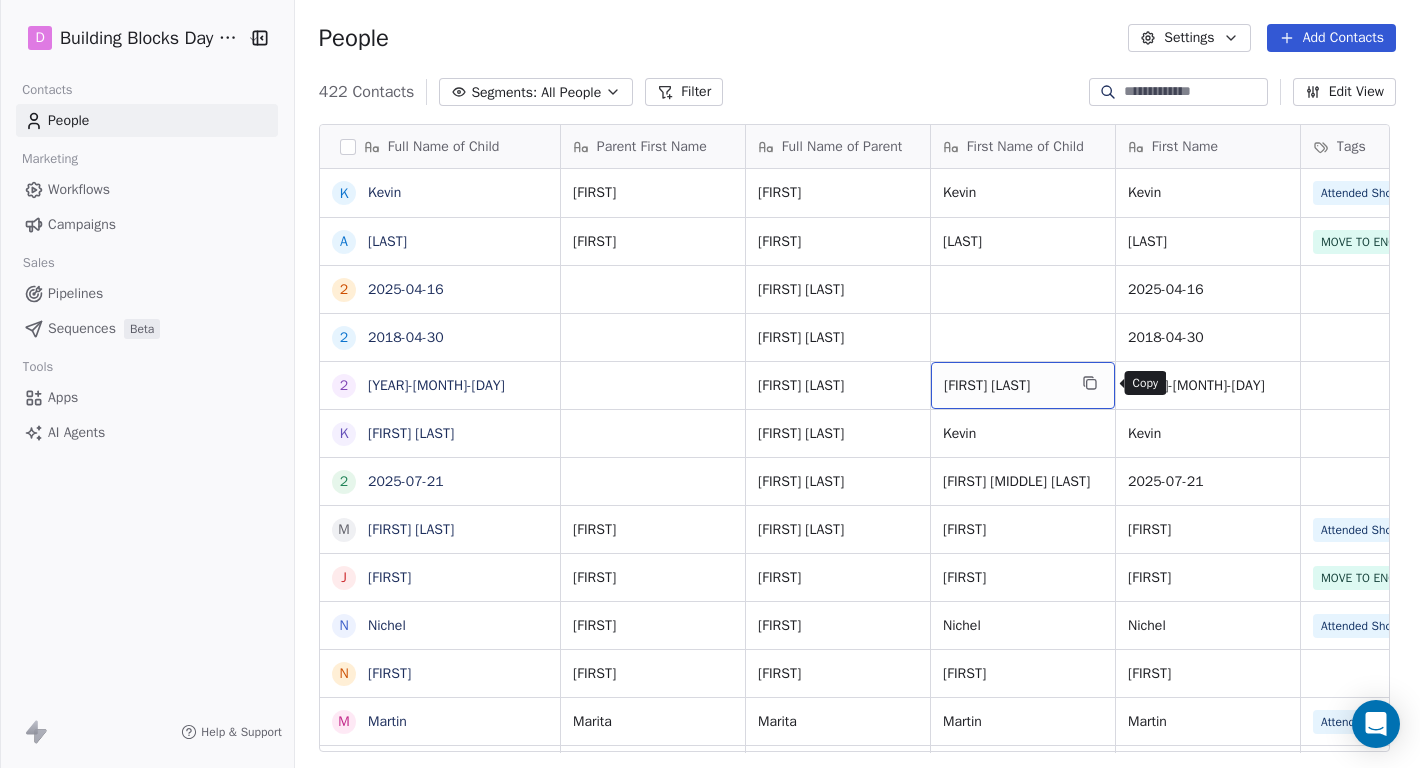click 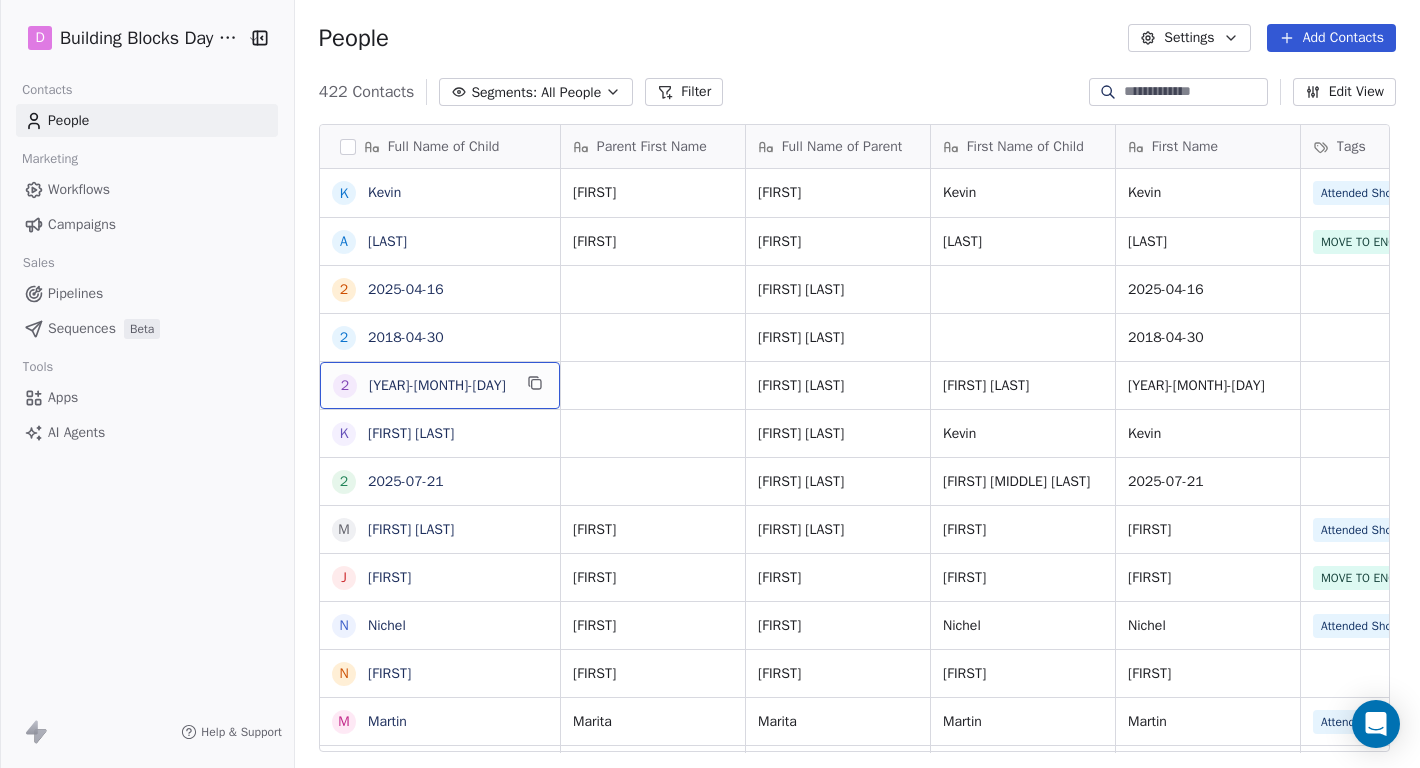 click on "[YEAR]-[MONTH]-[DAY]" at bounding box center (440, 386) 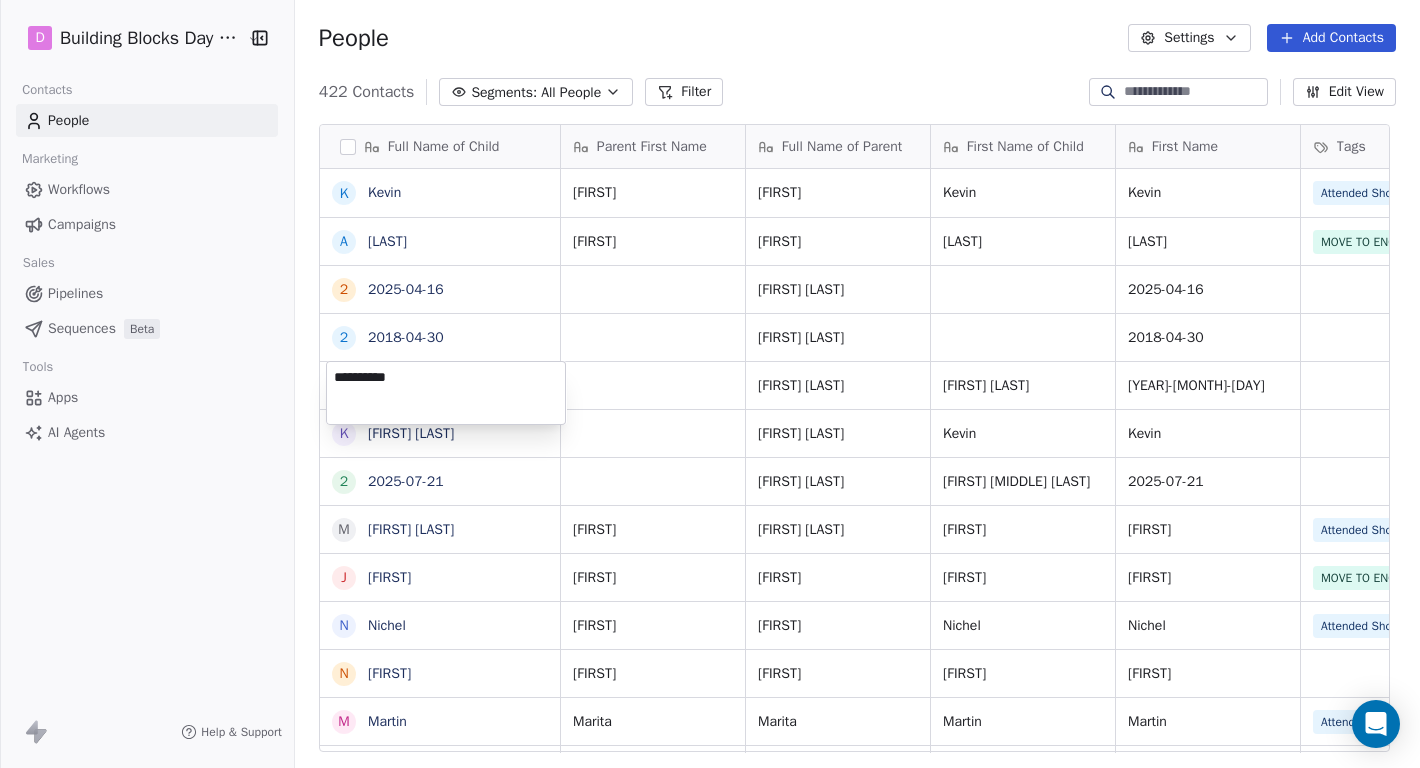 type on "**********" 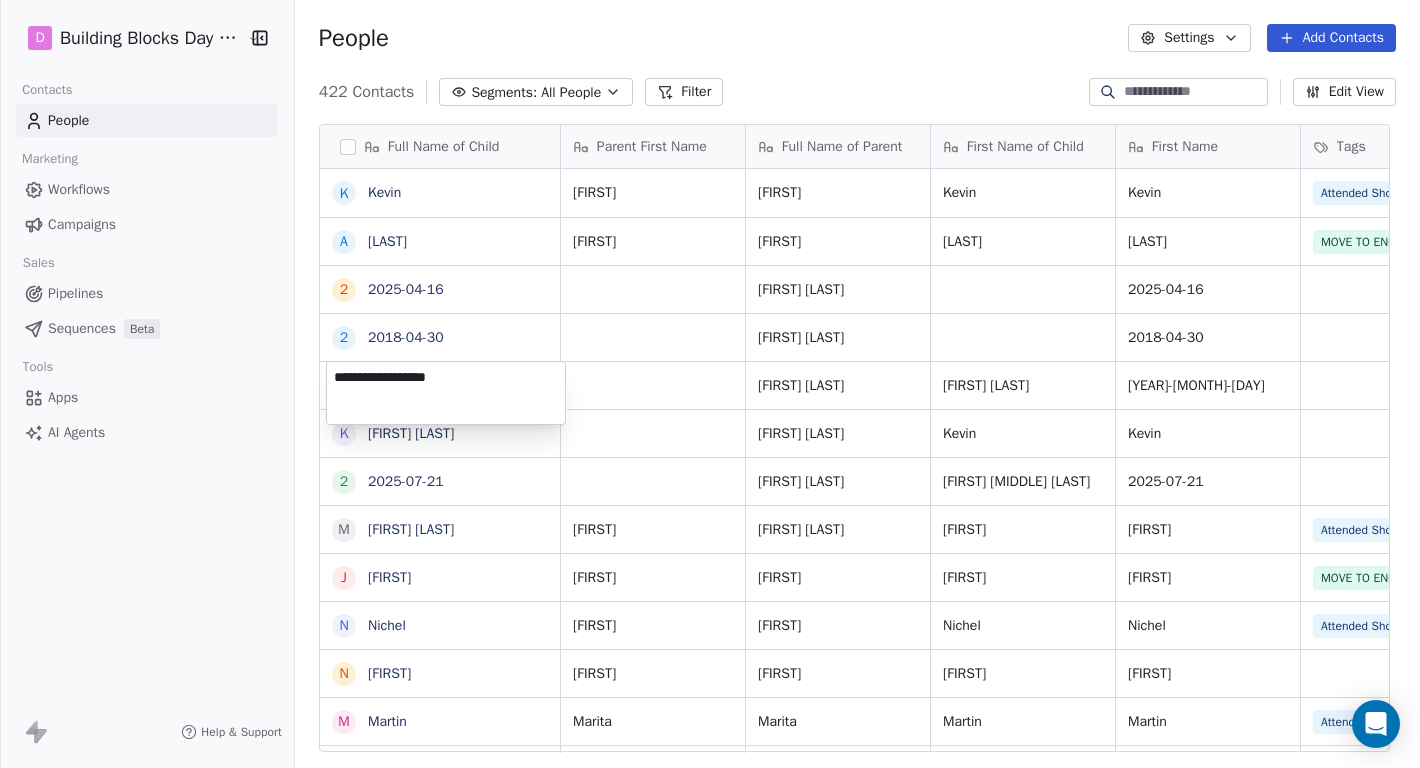 click on "D Building Blocks Day Nurseries Contacts People Marketing Workflows Campaigns Sales Pipelines Sequences Beta Tools Apps AI Agents Help & Support People Settings Add Contacts 422 Contacts Segments: All People Filter Edit View Tag Add to Sequence Export Full Name of Child K [FIRST] A [LAST] 2 2025-04-16 2 2018-04-30 2 2023-07-26 K [FIRST] Silva 2 2025-07-21 M [LAST] J [LAST] N [LAST] N [LAST] M [LAST] D [LAST] M [LAST] - 11/01/22 J [LAST] B [LAST] [LAST] N [LAST] D [LAST] M [LAST] - 11/01/22 H [LAST] [LAST] T [LAST] N [LAST] D [LAST] M [LAST] - 11/01/22 E [LAST] G [LAST] 2 2022-02-09 G [LAST] K [LAST] B [LAST] P [LAST] L [LAST] Parent First Name Full Name of Parent First Name of Child First Name Tags Email Phone Number Appointment Date Edita Edita [FIRST] [FIRST] Attended Showround editasavickaite5@example.com [PHONE] Sep 06, 2025 Mariana Mariana [LAST] [LAST] MOVE TO ENQUIRIES marianabozhkova7@example.com" at bounding box center [710, 384] 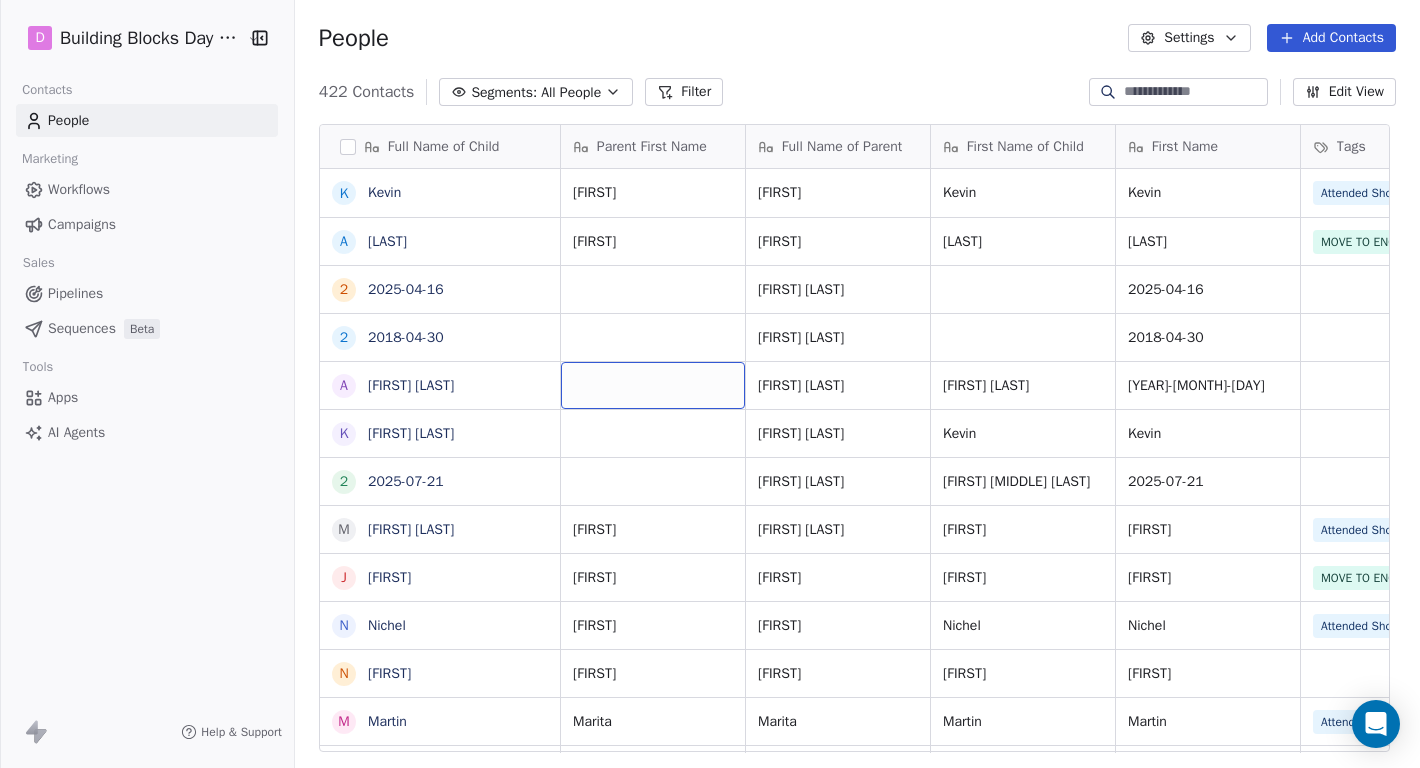 click at bounding box center [653, 385] 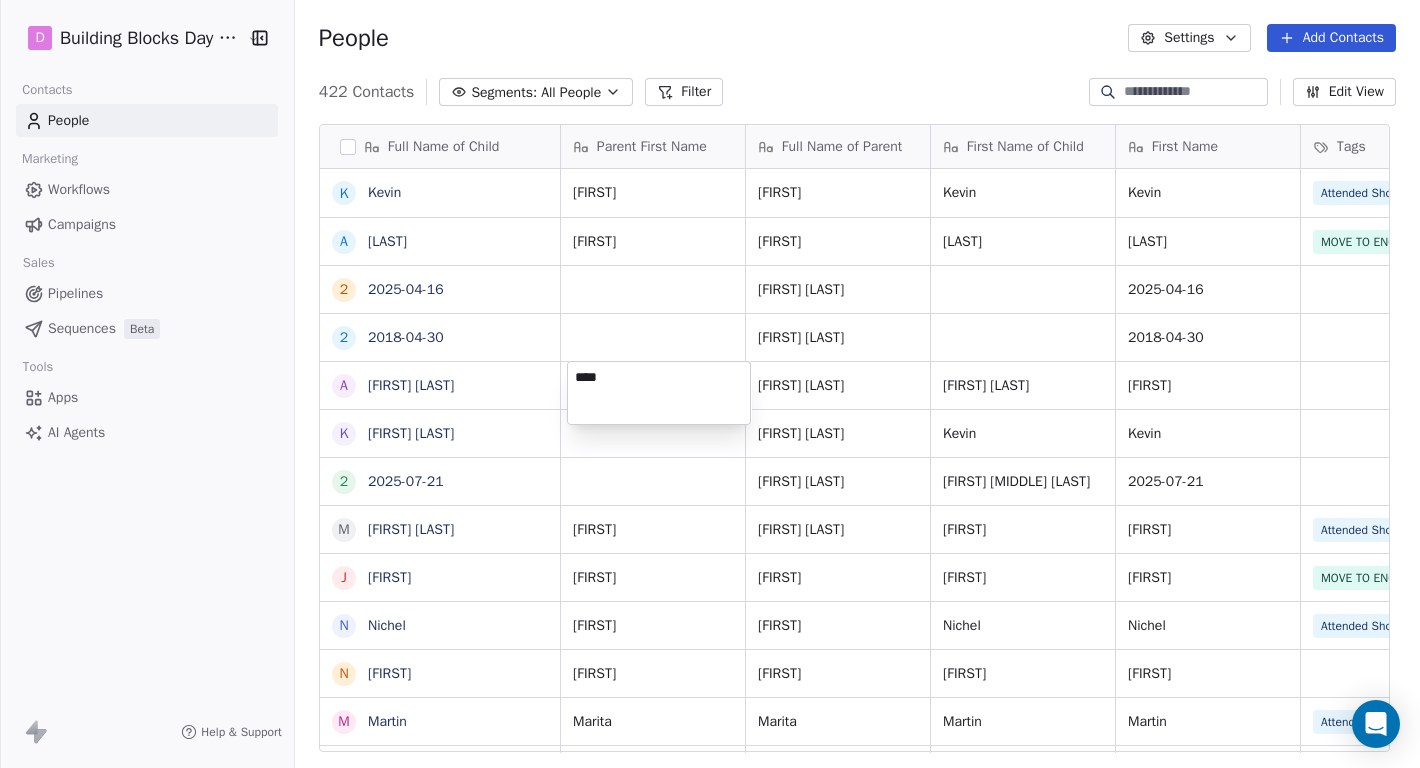 type on "*****" 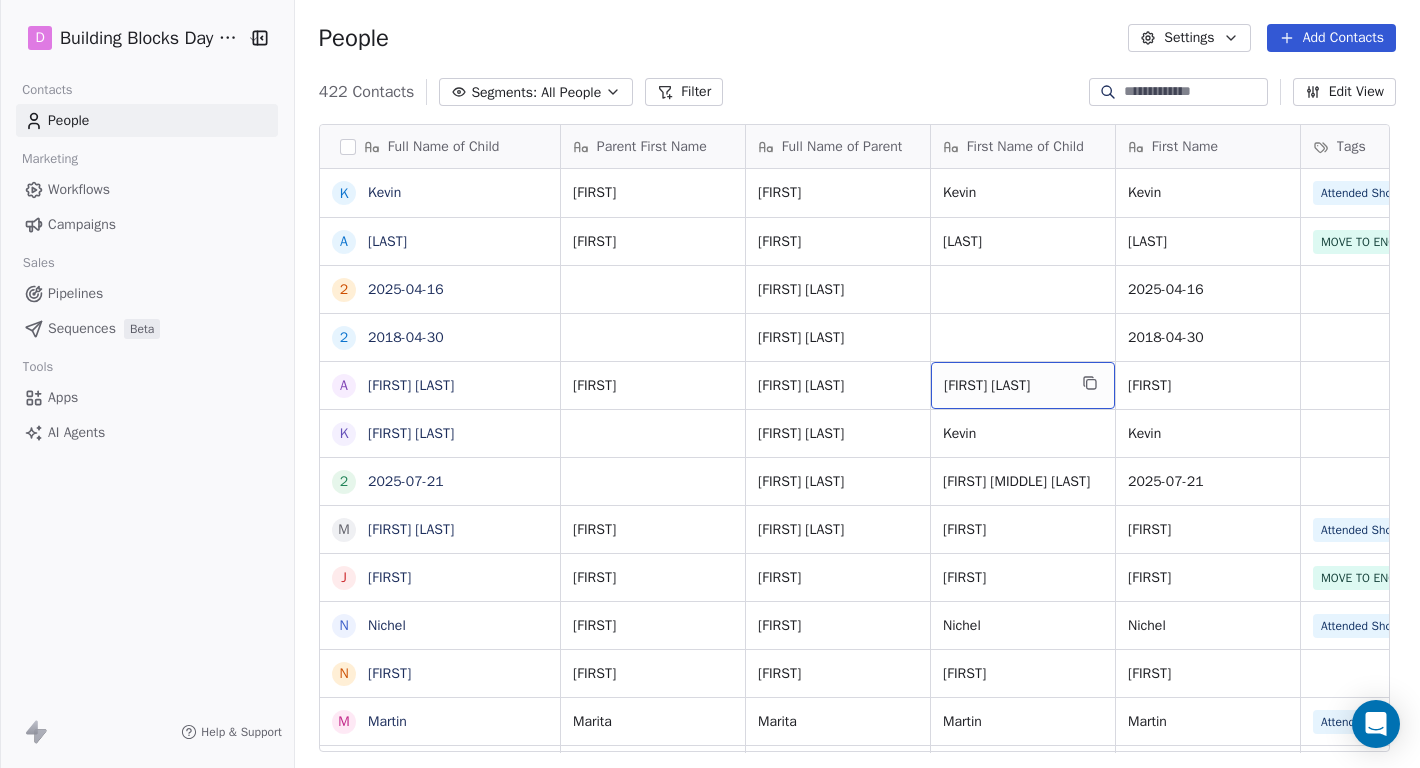 click on "[FIRST] [LAST]" at bounding box center [1023, 385] 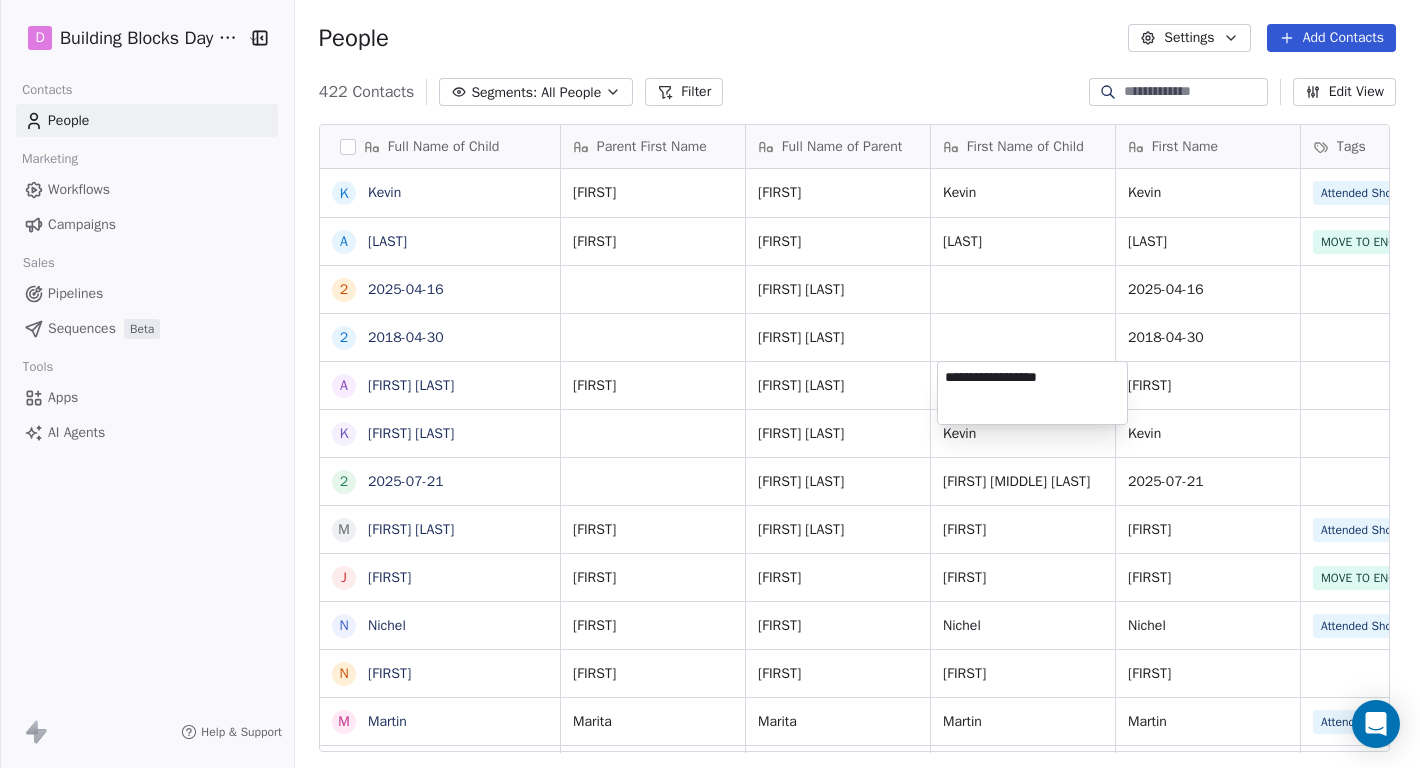 click on "**********" at bounding box center [1032, 393] 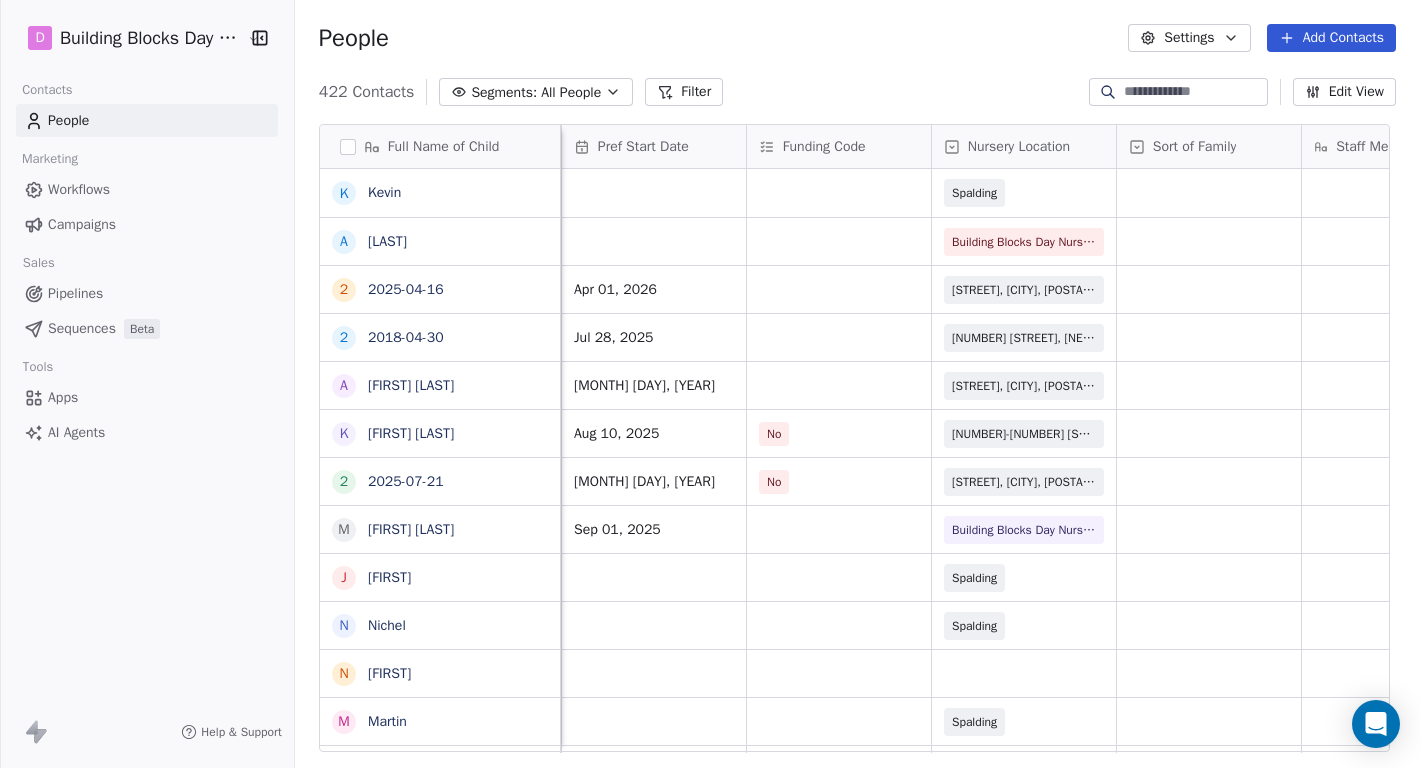 scroll, scrollTop: 0, scrollLeft: 2223, axis: horizontal 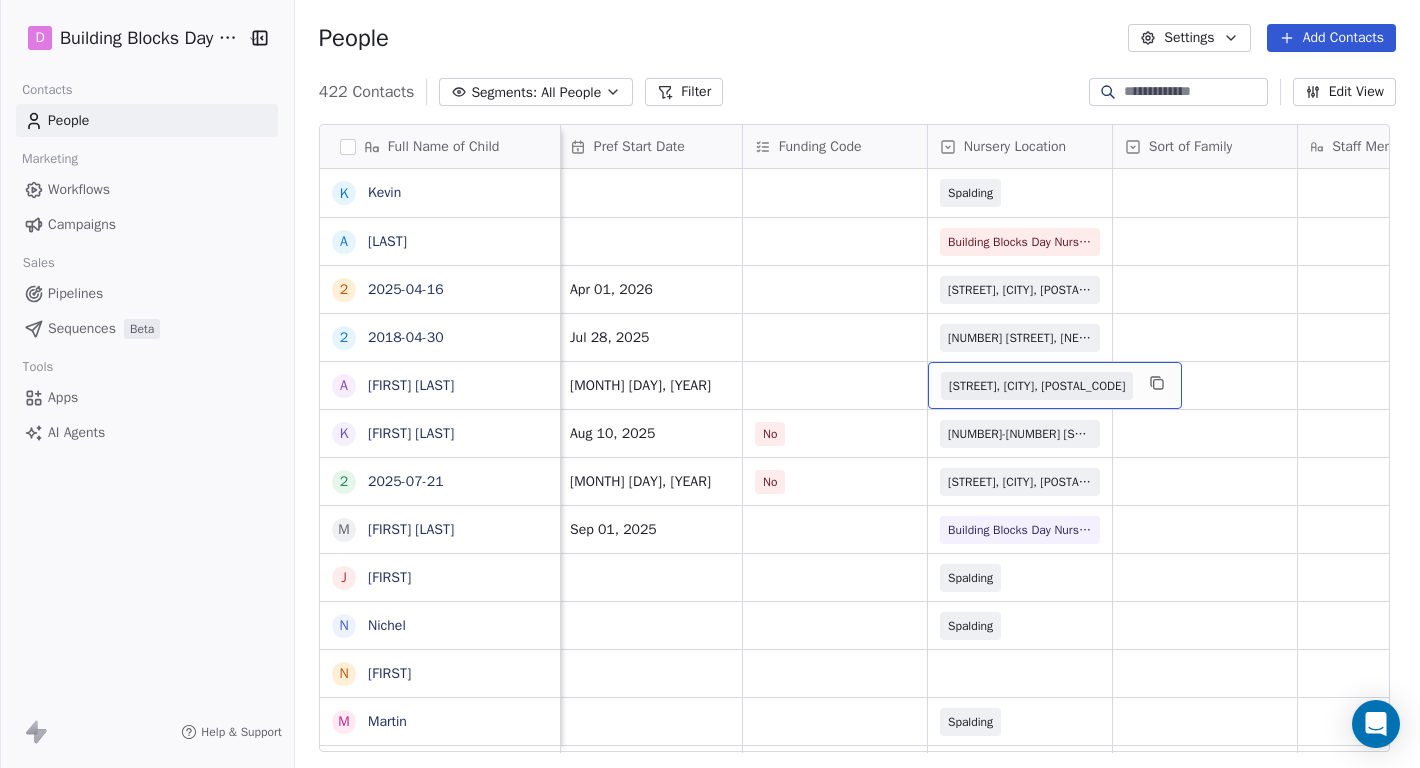 click on "[STREET], [CITY], [POSTAL_CODE]" at bounding box center [1037, 386] 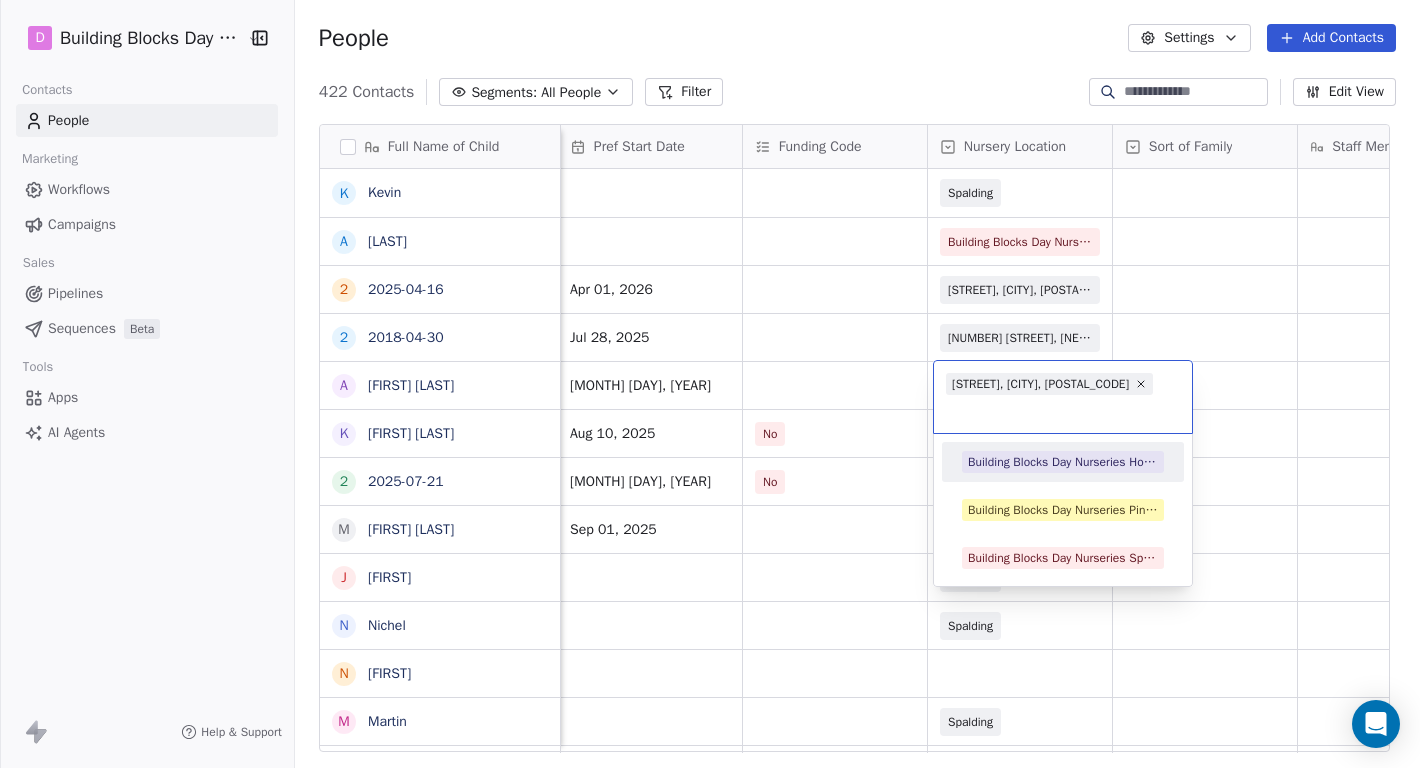 click on "Building Blocks Day Nurseries Holbeach" at bounding box center (1063, 462) 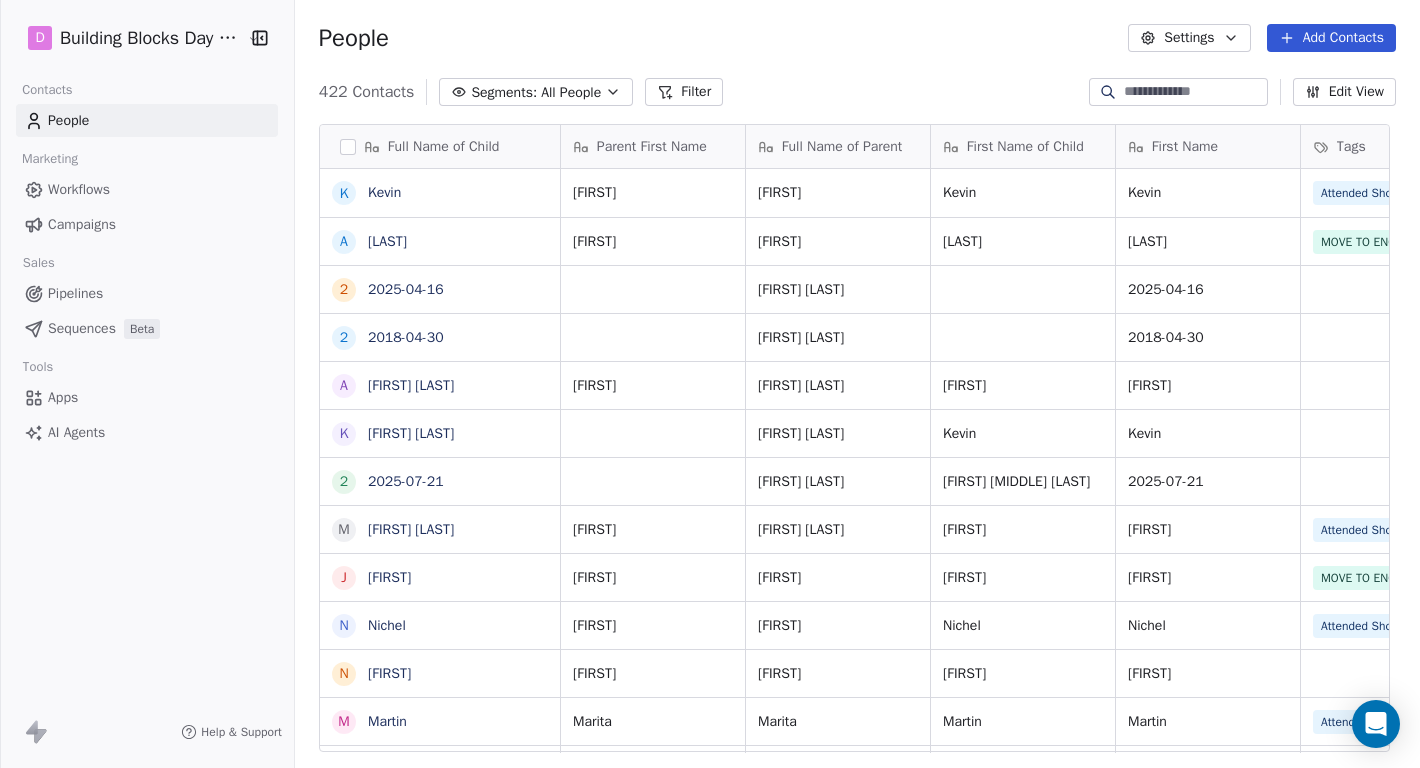 scroll, scrollTop: 0, scrollLeft: 97, axis: horizontal 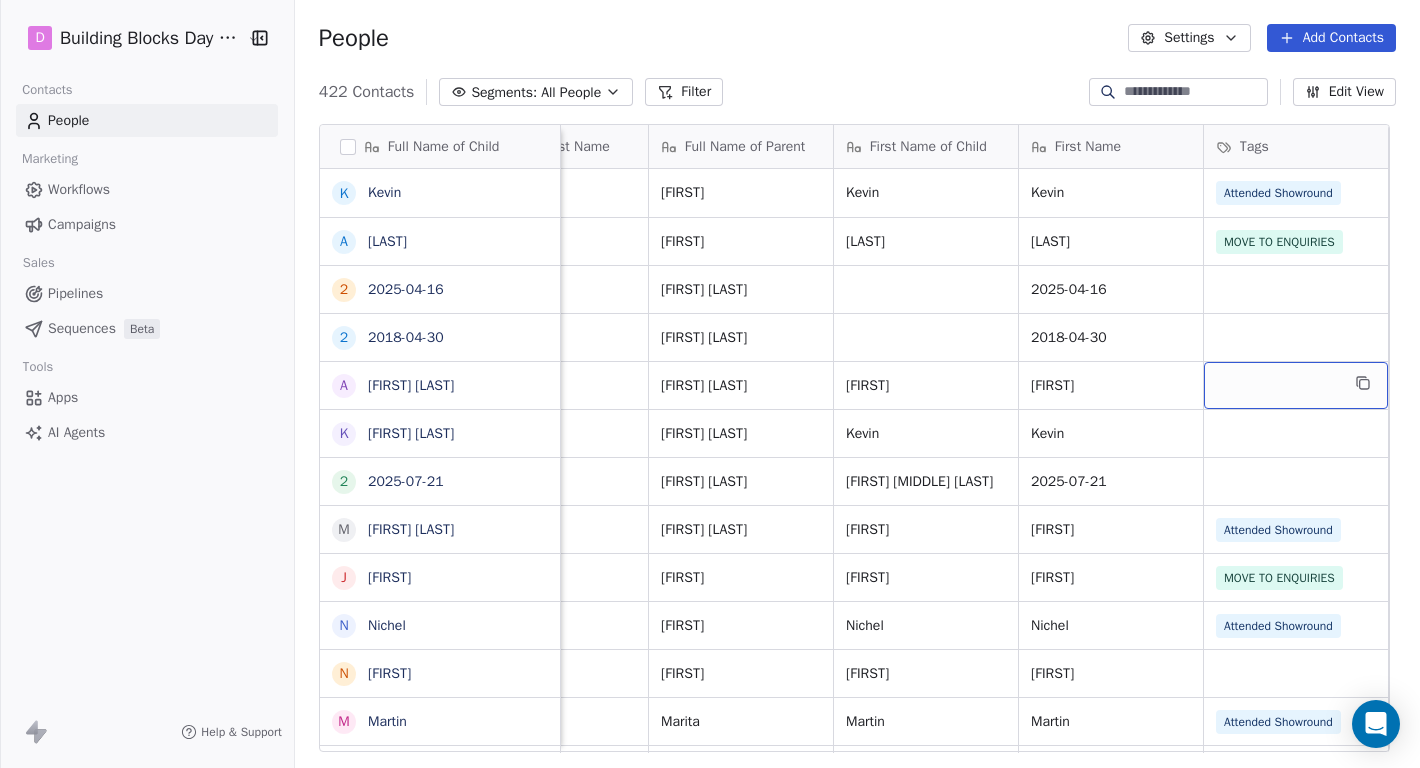 click at bounding box center [1296, 385] 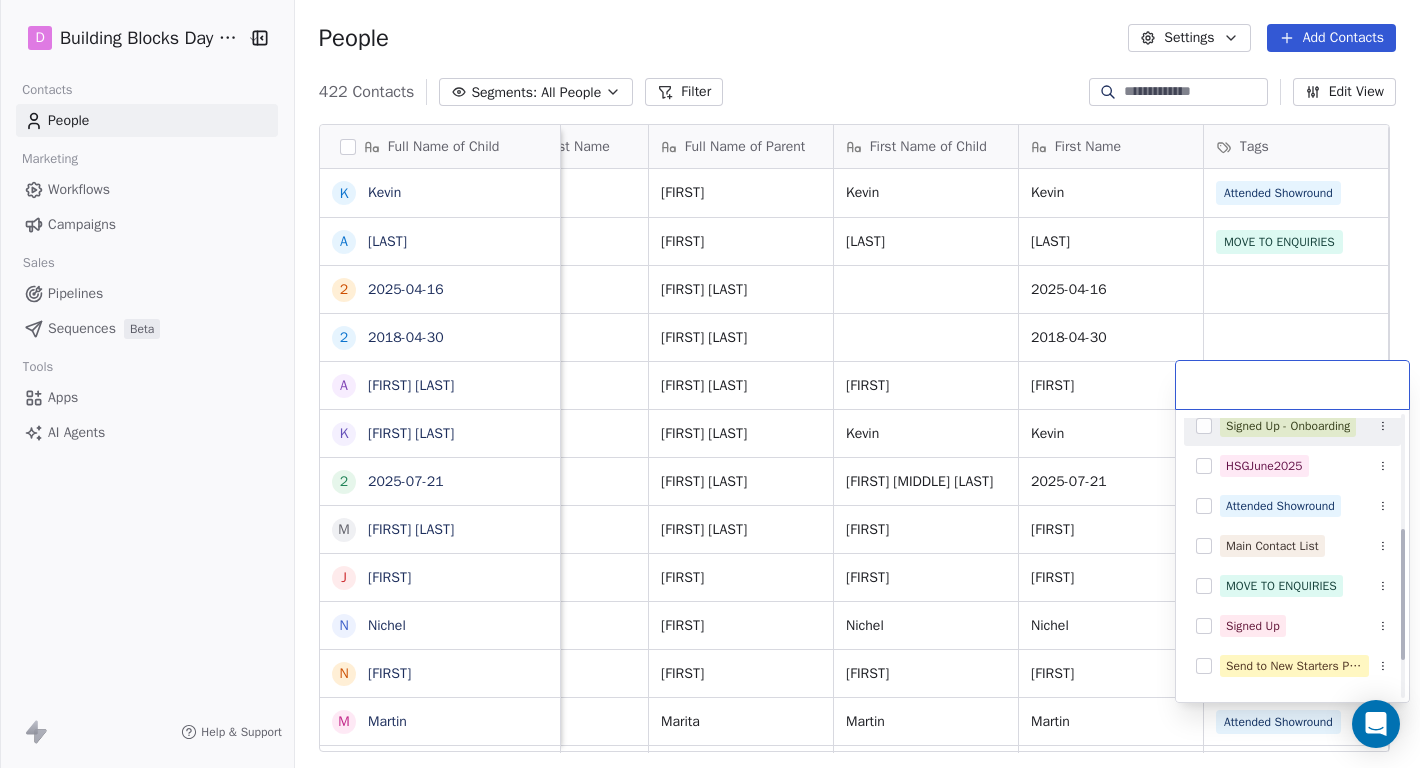 scroll, scrollTop: 272, scrollLeft: 0, axis: vertical 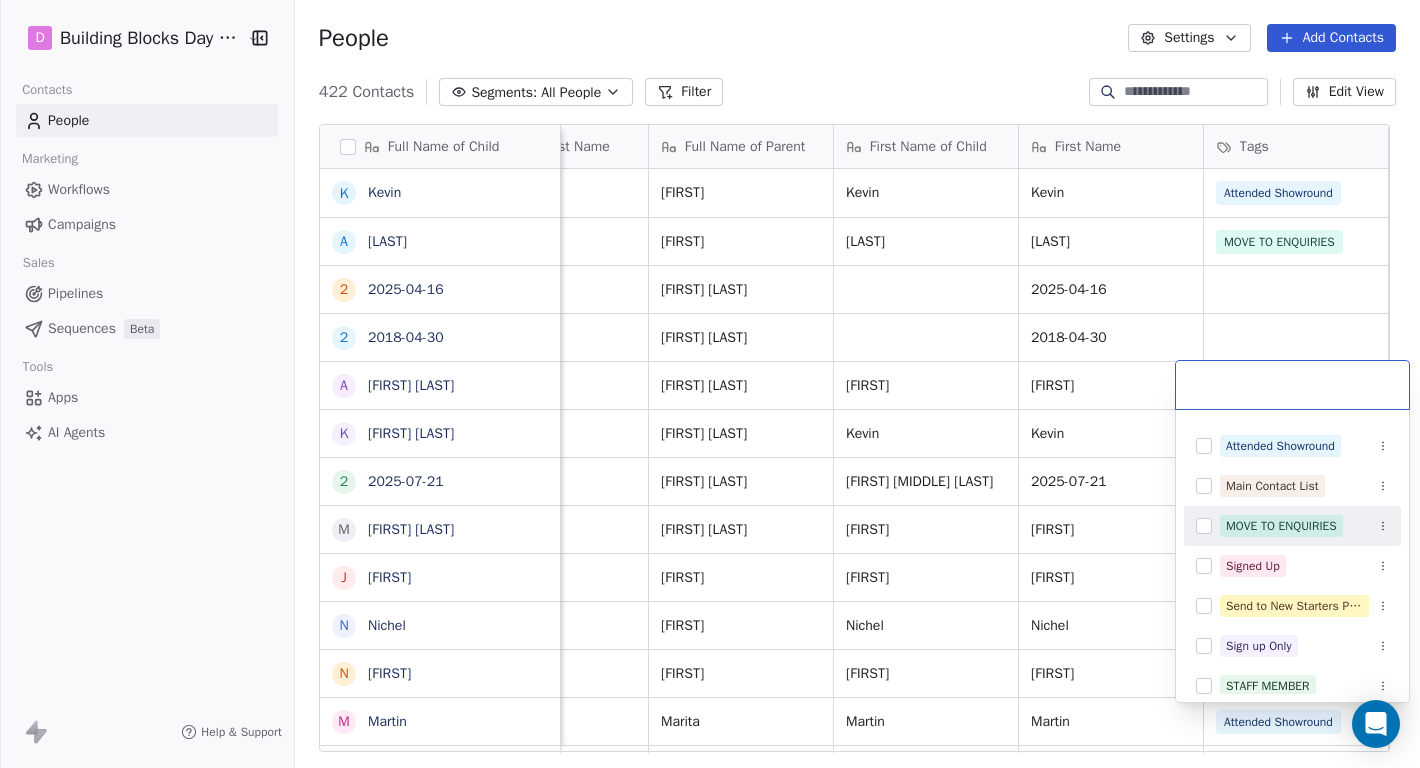 click on "MOVE TO ENQUIRIES" at bounding box center [1281, 526] 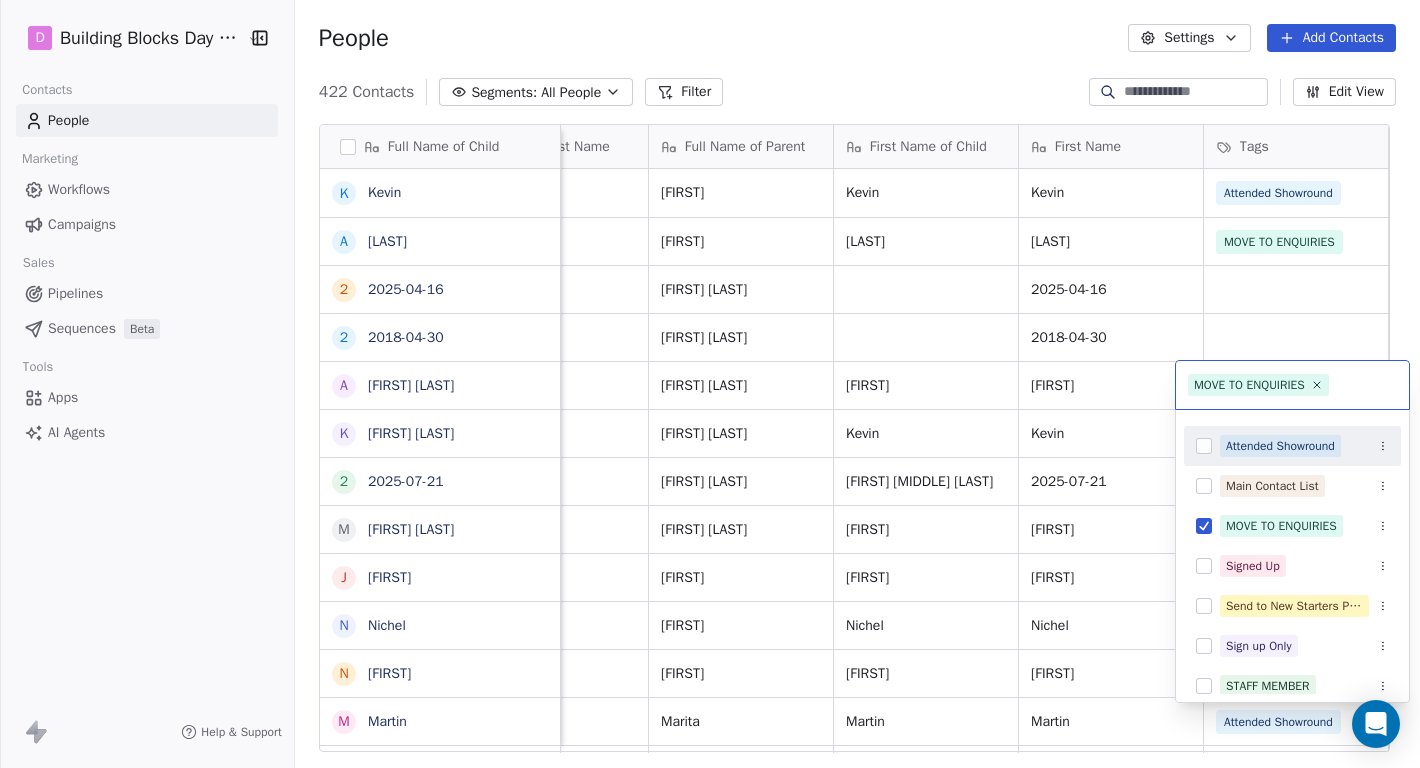click on "D Building Blocks Day Nurseries Contacts People Marketing Workflows Campaigns Sales Pipelines Sequences Beta Tools Apps AI Agents Help & Support People Settings Add Contacts 422 Contacts Segments: All People Filter Edit View Tag Add to Sequence Export Full Name of Child K Kevin A Aleksandar 2 2025-04-16 2 2018-04-30 A Alfie Matthew Owen K Kevin Silva 2 2025-07-21 M Myles Smekens J Jessica N Nichel N Nala M Martin D Donna Sanderson M Marley - 11/01/22 J JUDE B Baby Eve N Nala D Donna Sanderson M Marley - 11/01/22 H Henry Garner A Arabella Tupholme T Test Child N Nala D Donna Sanderson M Marley - 11/01/22 E Enzo Gillians G Grayson Walker 2 2022-02-09 G Gwendoline Phillips K Kanvi Patel B Baby Coats P Parvaaz L Logan Laborinho Parent First Name Full Name of Parent First Name of Child First Name Tags Email Phone Number Appointment Date Edita Edita Kevin Kevin Attended Showround editasavickaite5@gmail.com [PHONE] Sep 06, 2025 Mariana Mariana Aleksandar Aleksandar MOVE TO ENQUIRIES [PHONE] Sep 06, 2025" at bounding box center (710, 384) 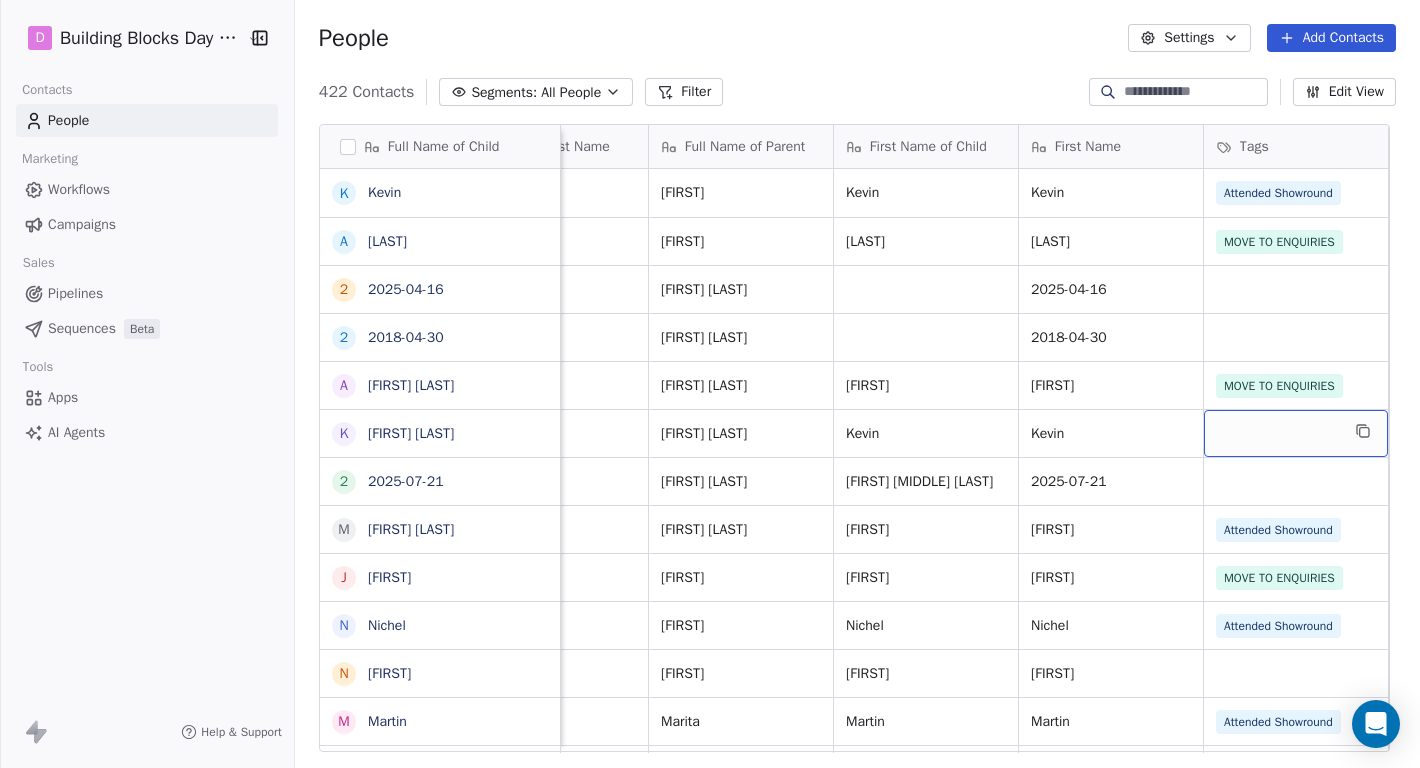 click at bounding box center (1296, 433) 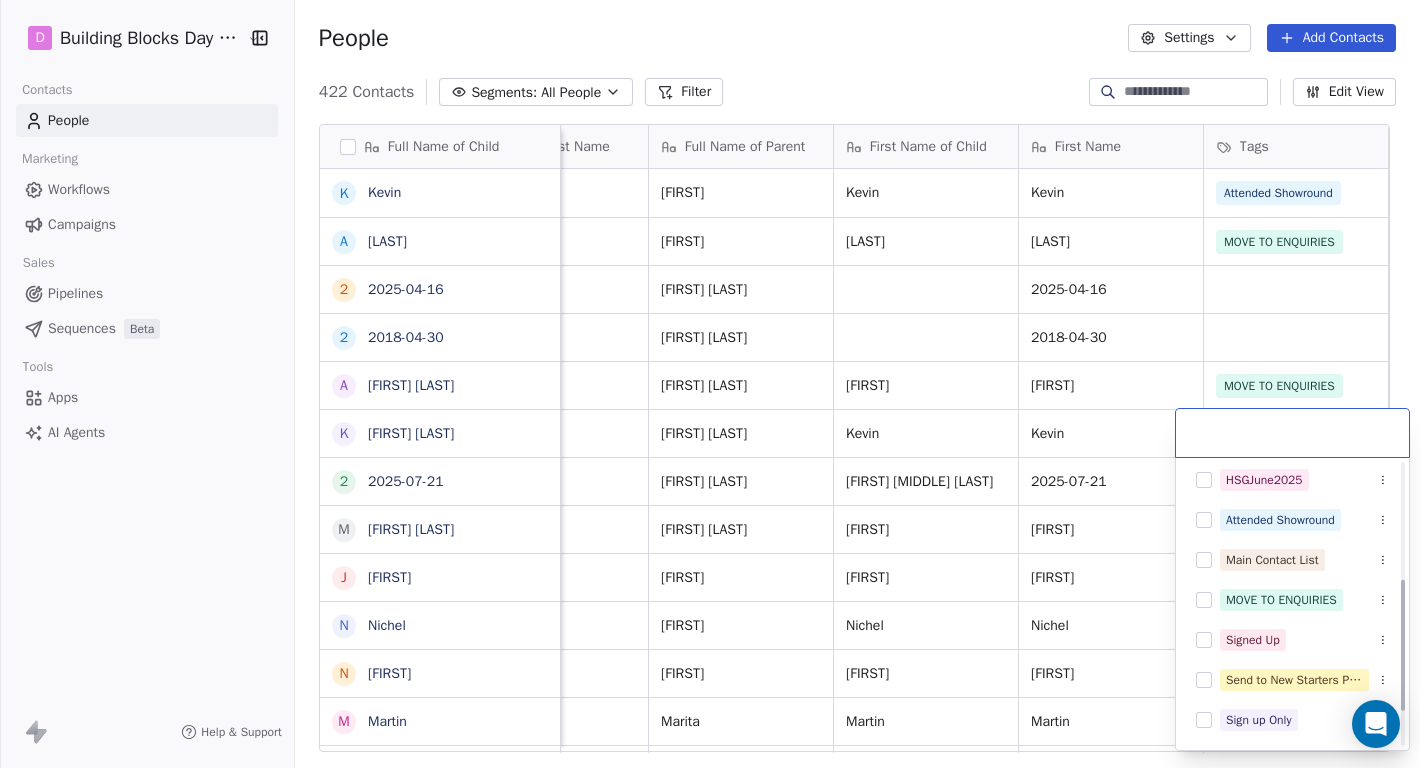 scroll, scrollTop: 249, scrollLeft: 0, axis: vertical 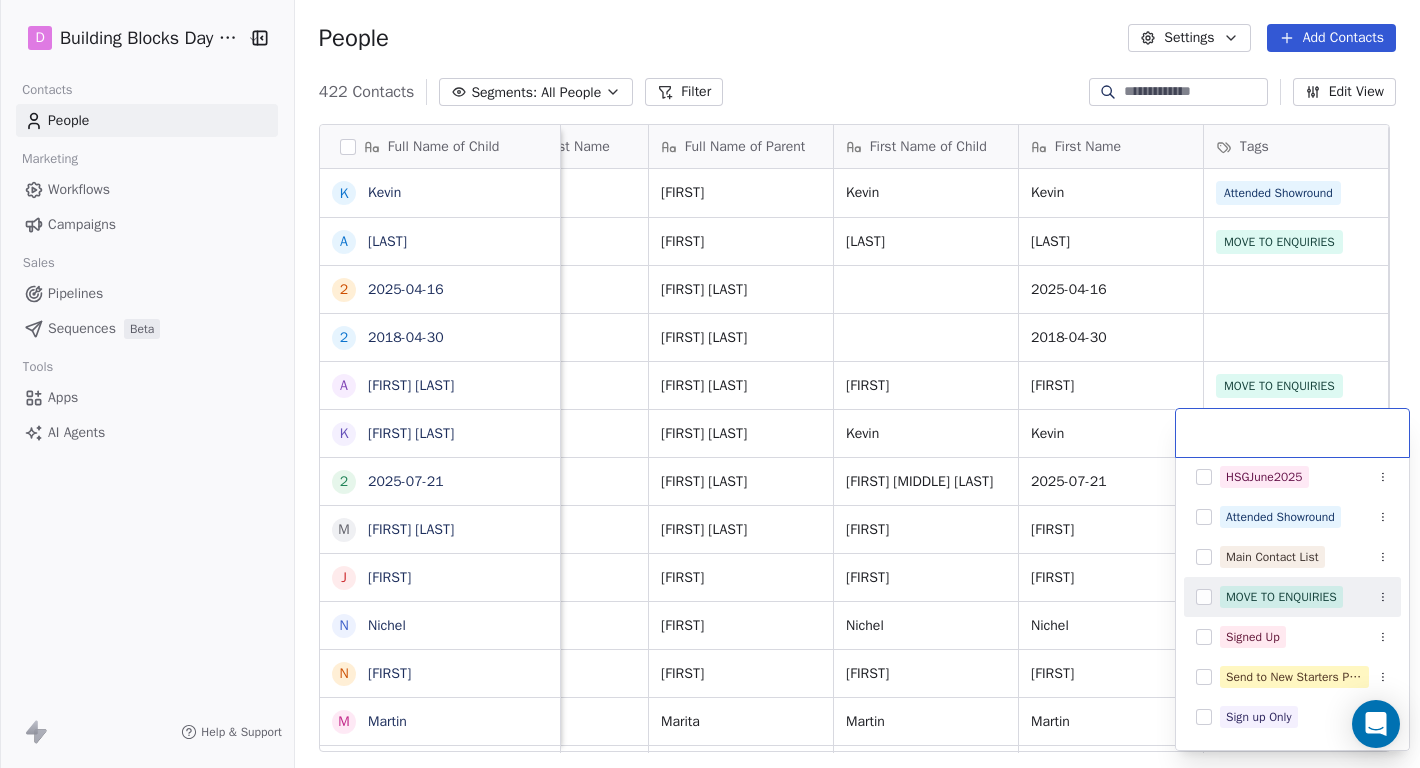 click on "MOVE TO ENQUIRIES" at bounding box center (1292, 597) 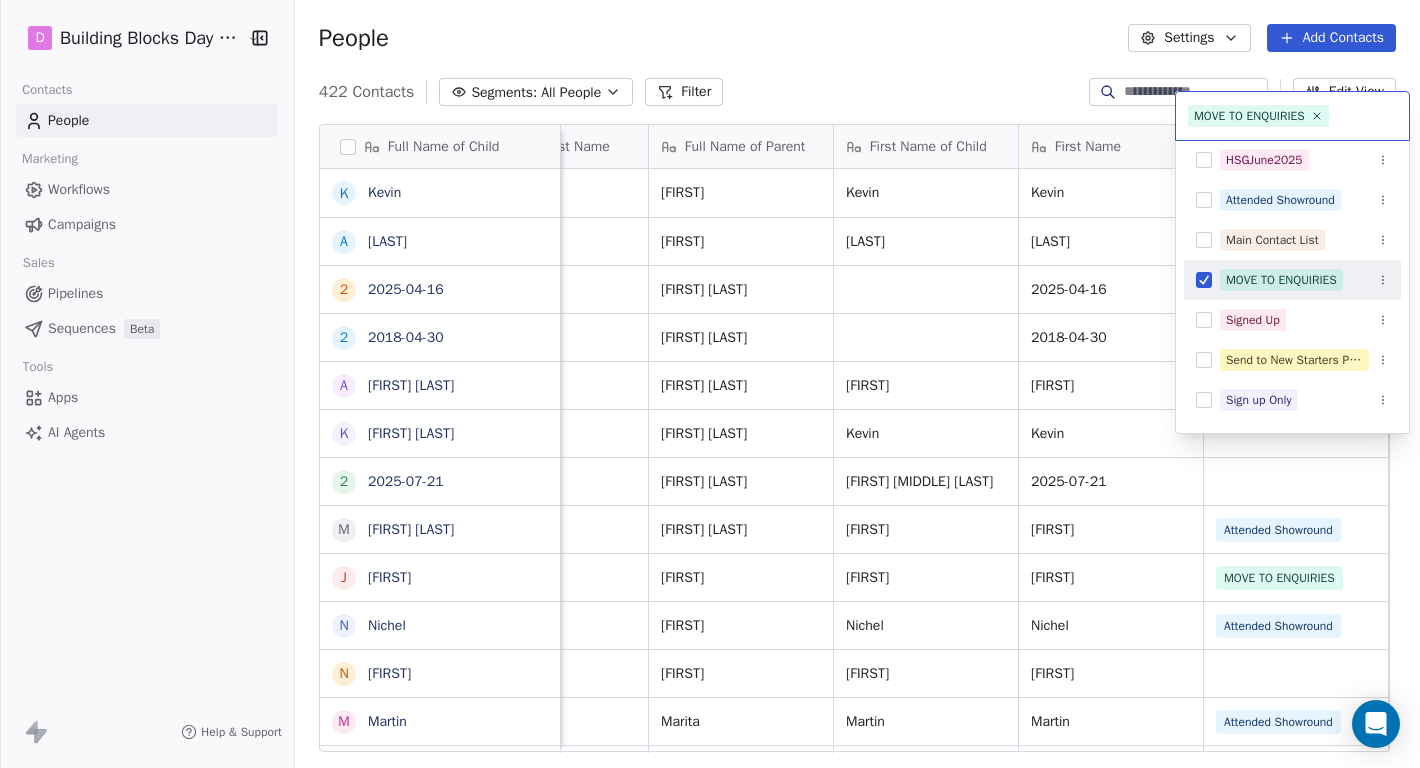 click on "D Building Blocks Day Nurseries Contacts People Marketing Workflows Campaigns Sales Pipelines Sequences Beta Tools Apps AI Agents Help & Support People Settings Add Contacts 422 Contacts Segments: All People Filter Edit View Tag Add to Sequence Export Full Name of Child K Kevin A Aleksandar 2 2025-04-16 2 2018-04-30 A Alfie Matthew Owen K Kevin Silva 2 2025-07-21 M Myles Smekens J Jessica N Nichel N Nala M Martin D Donna Sanderson M Marley - 11/01/22 J JUDE B Baby Eve N Nala D Donna Sanderson M Marley - 11/01/22 H Henry Garner A Arabella Tupholme T Test Child N Nala D Donna Sanderson M Marley - 11/01/22 E Enzo Gillians G Grayson Walker 2 2022-02-09 G Gwendoline Phillips K Kanvi Patel B Baby Coats P Parvaaz L Logan Laborinho Parent First Name Full Name of Parent First Name of Child First Name Tags Email Phone Number Appointment Date Edita Edita Kevin Kevin Attended Showround editasavickaite5@gmail.com [PHONE] Sep 06, 2025 Mariana Mariana Aleksandar Aleksandar MOVE TO ENQUIRIES [PHONE] Sep 06, 2025" at bounding box center [710, 384] 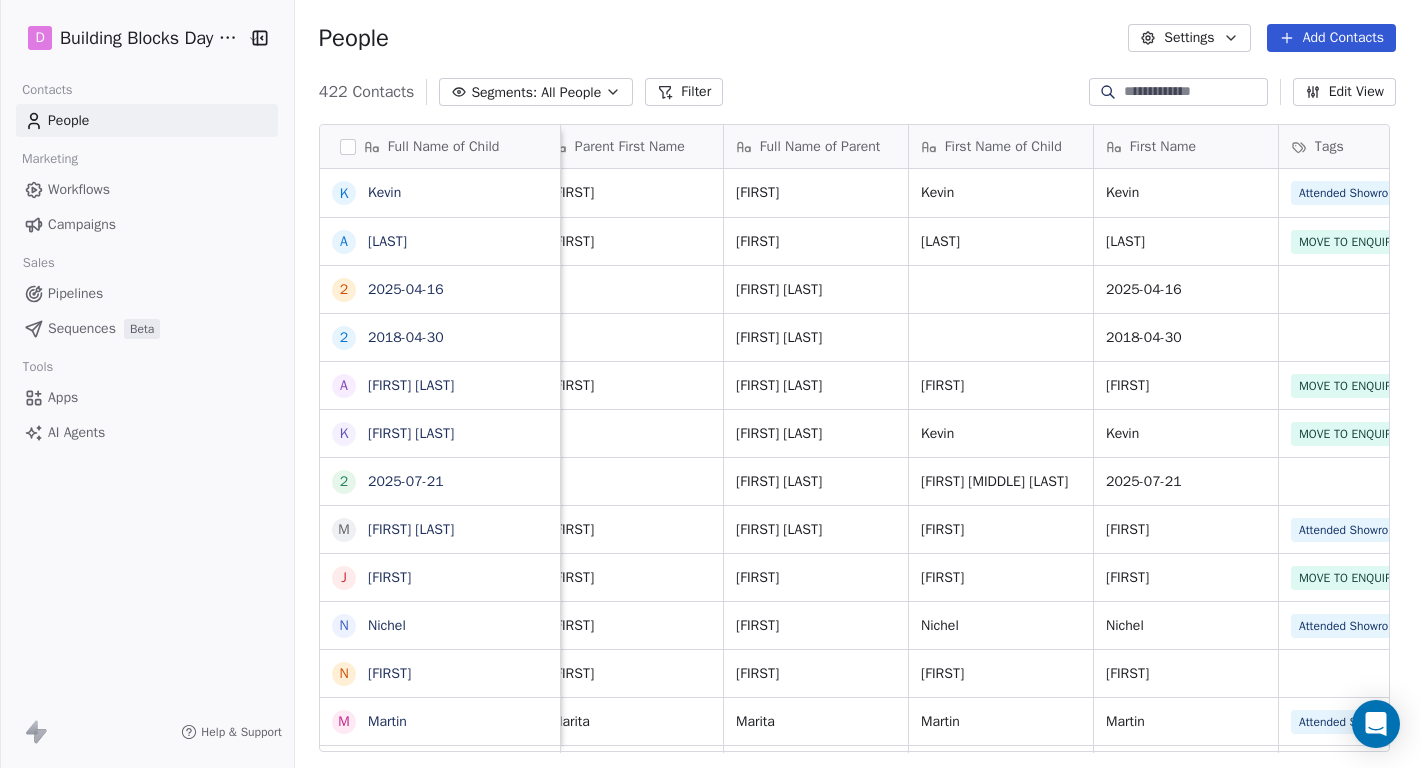 scroll, scrollTop: 0, scrollLeft: 0, axis: both 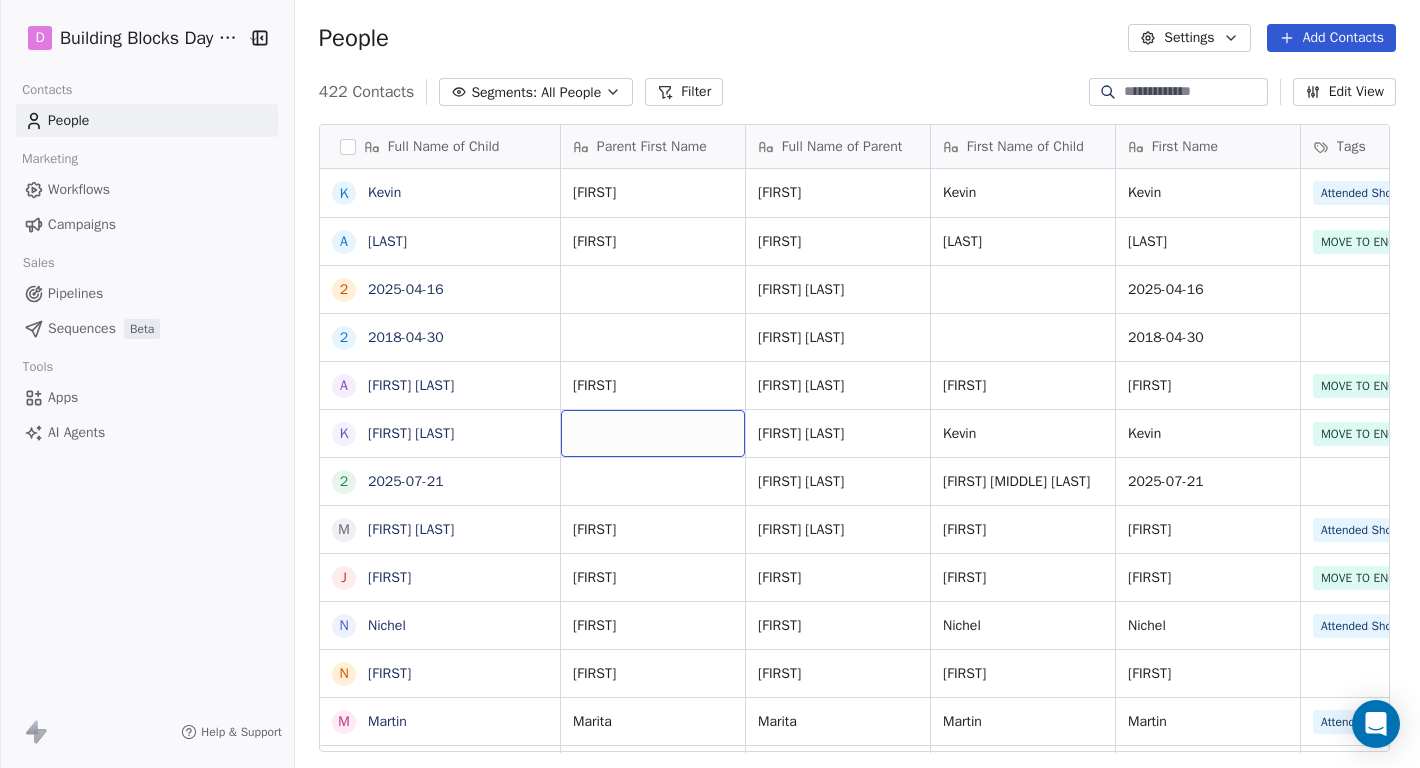 click at bounding box center (653, 433) 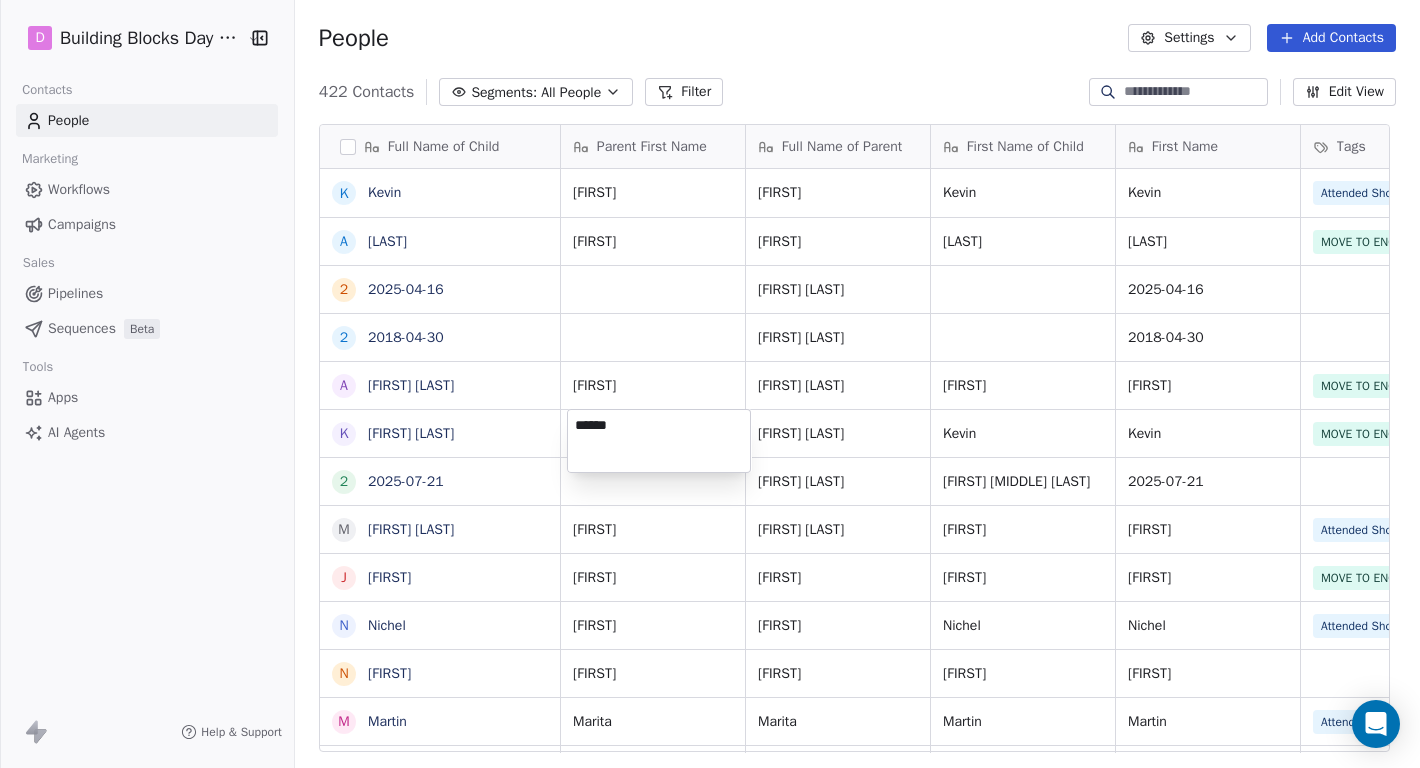 type on "*******" 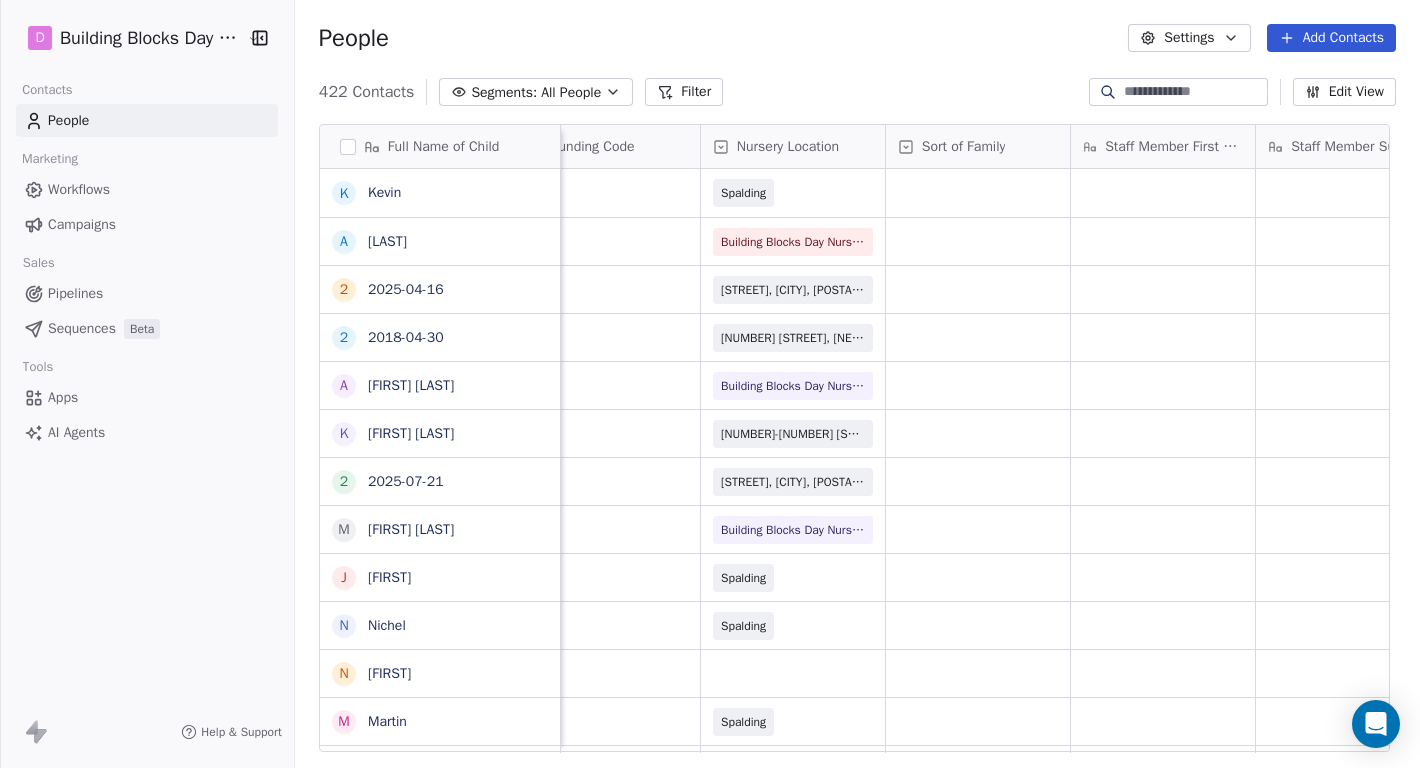 scroll, scrollTop: 0, scrollLeft: 2370, axis: horizontal 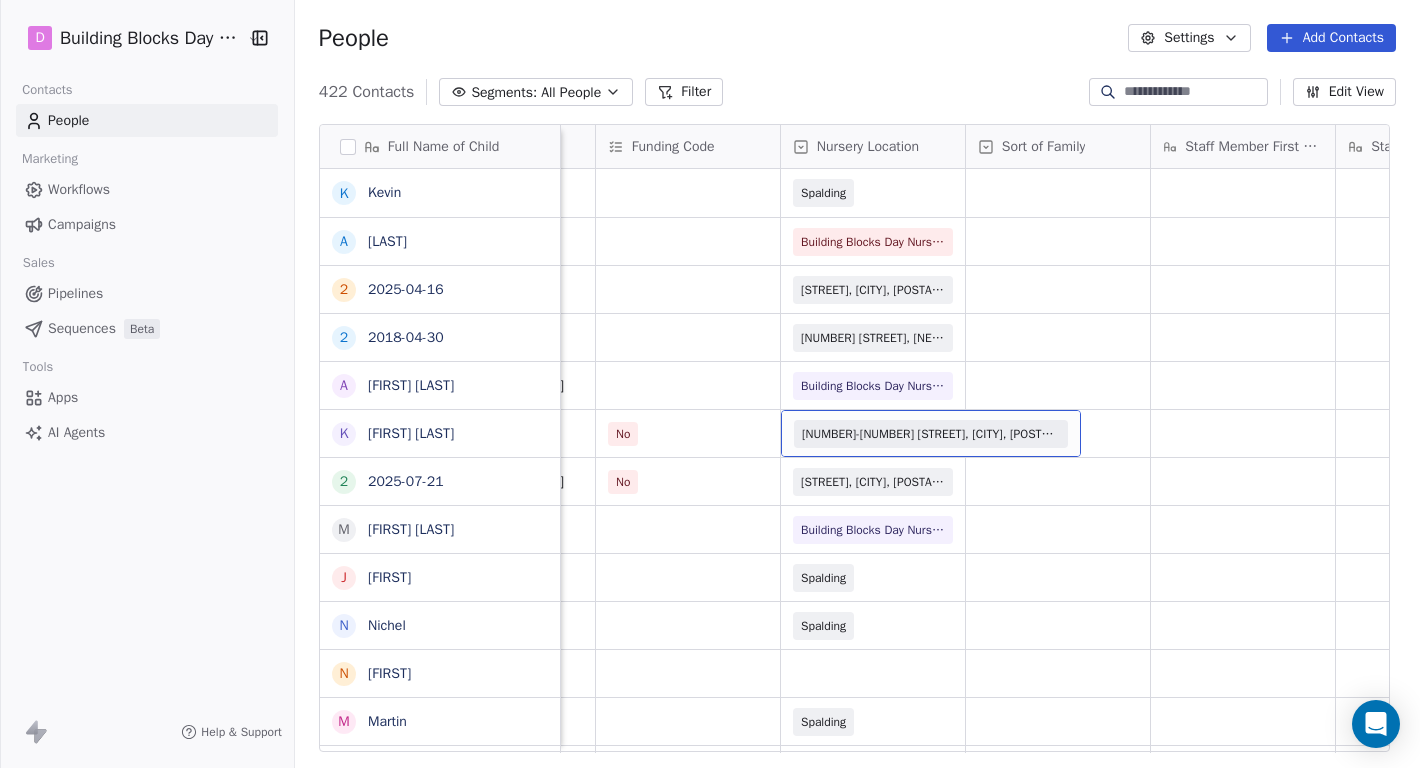 click on "[NUMBER]-[NUMBER] [STREET], [CITY], [POSTCODE]" at bounding box center (931, 434) 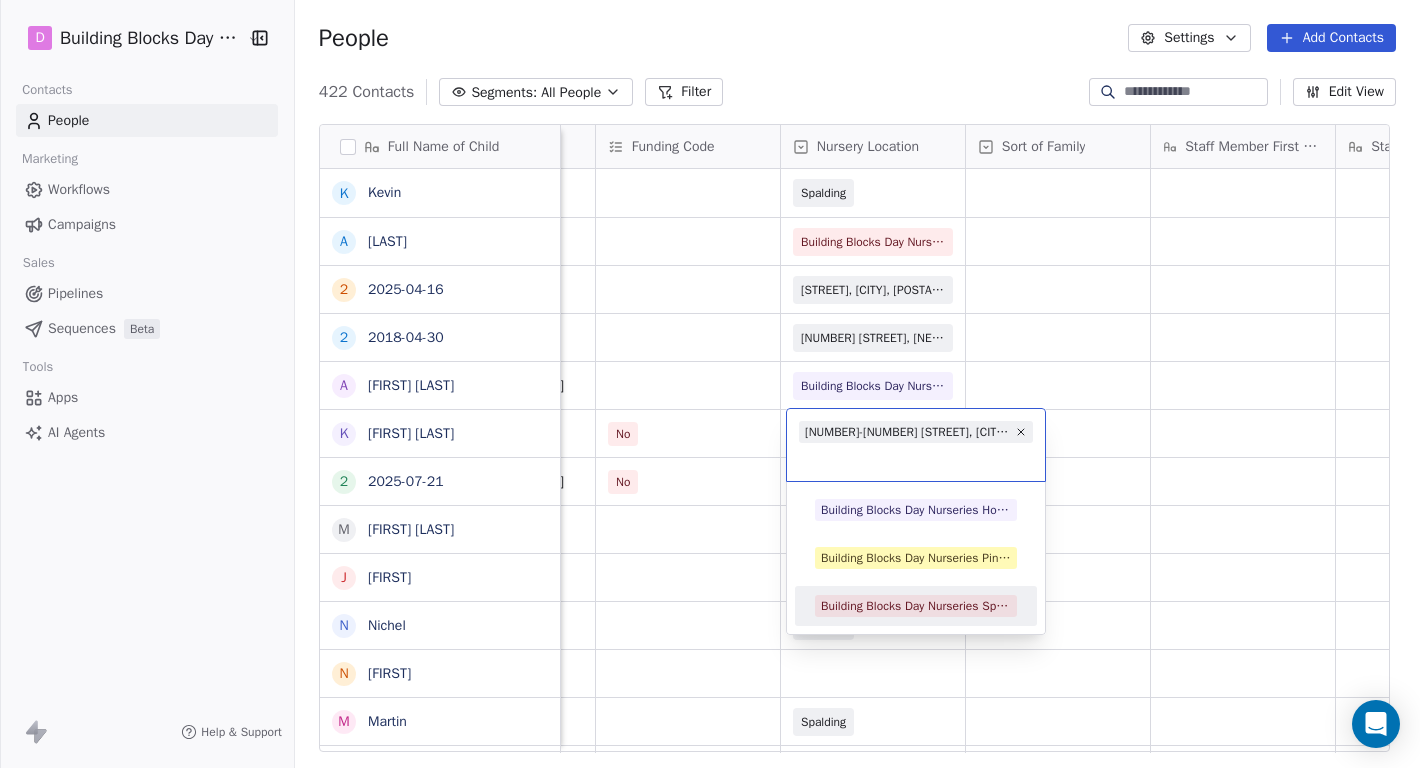 click on "Building Blocks Day Nurseries Spalding" at bounding box center (916, 606) 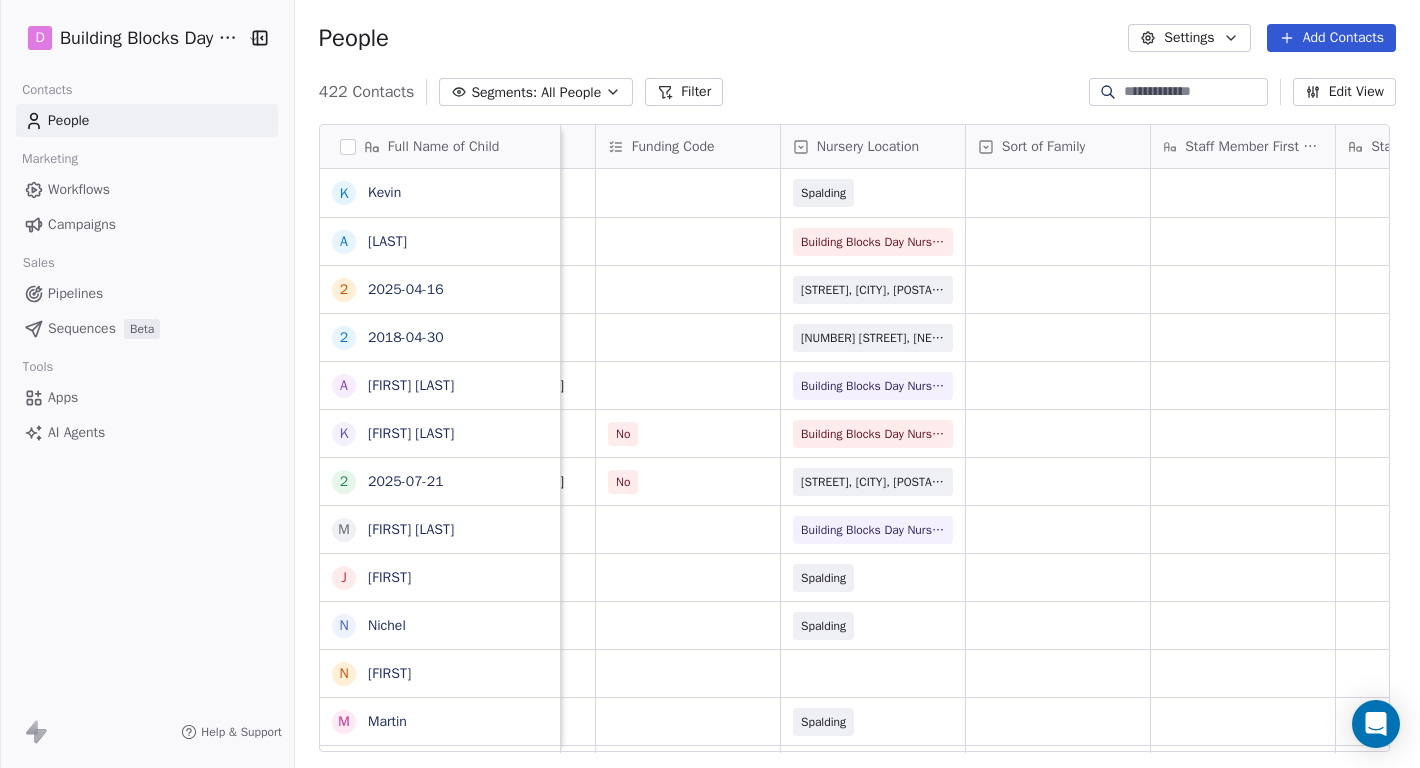 click on "People Settings  Add Contacts" at bounding box center [857, 38] 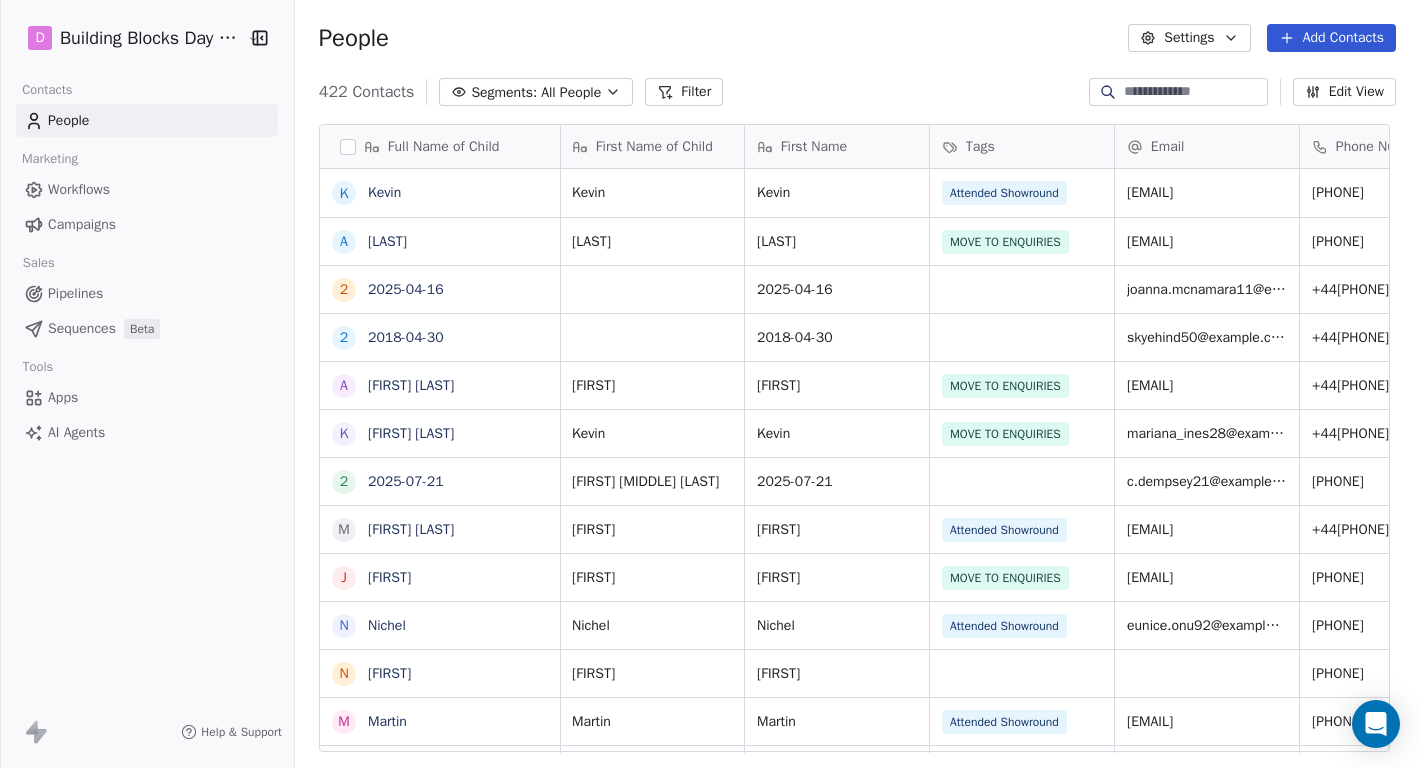 scroll, scrollTop: 0, scrollLeft: 0, axis: both 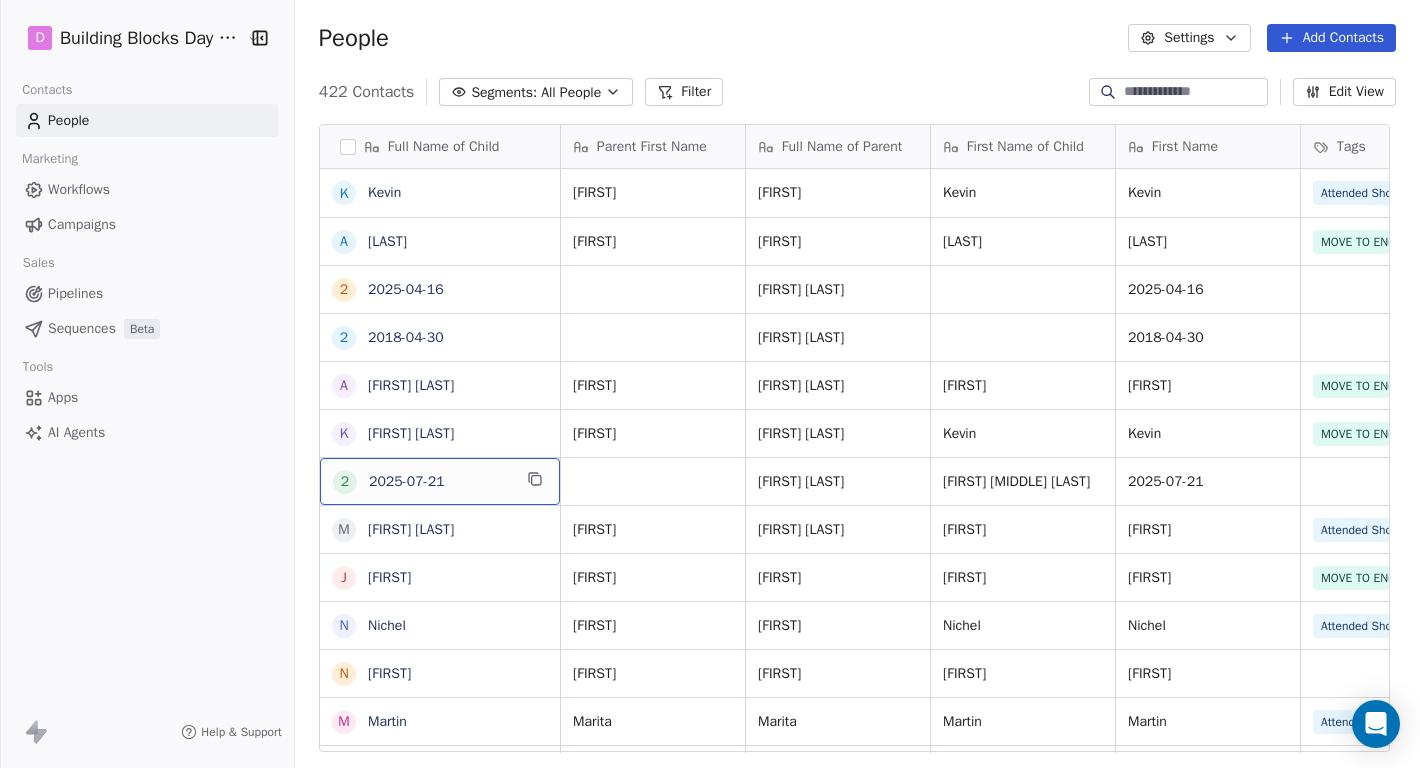 click on "2025-07-21" at bounding box center [440, 482] 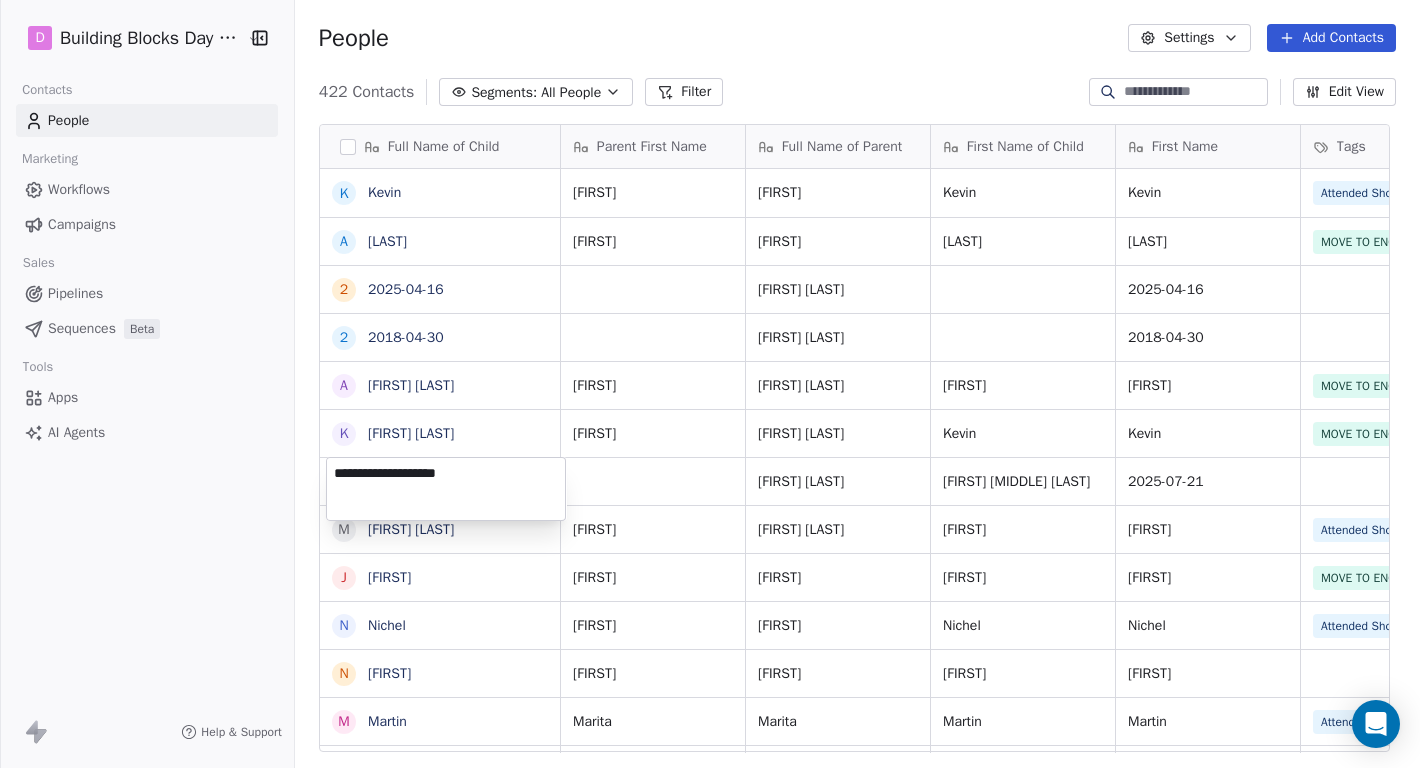 type on "**********" 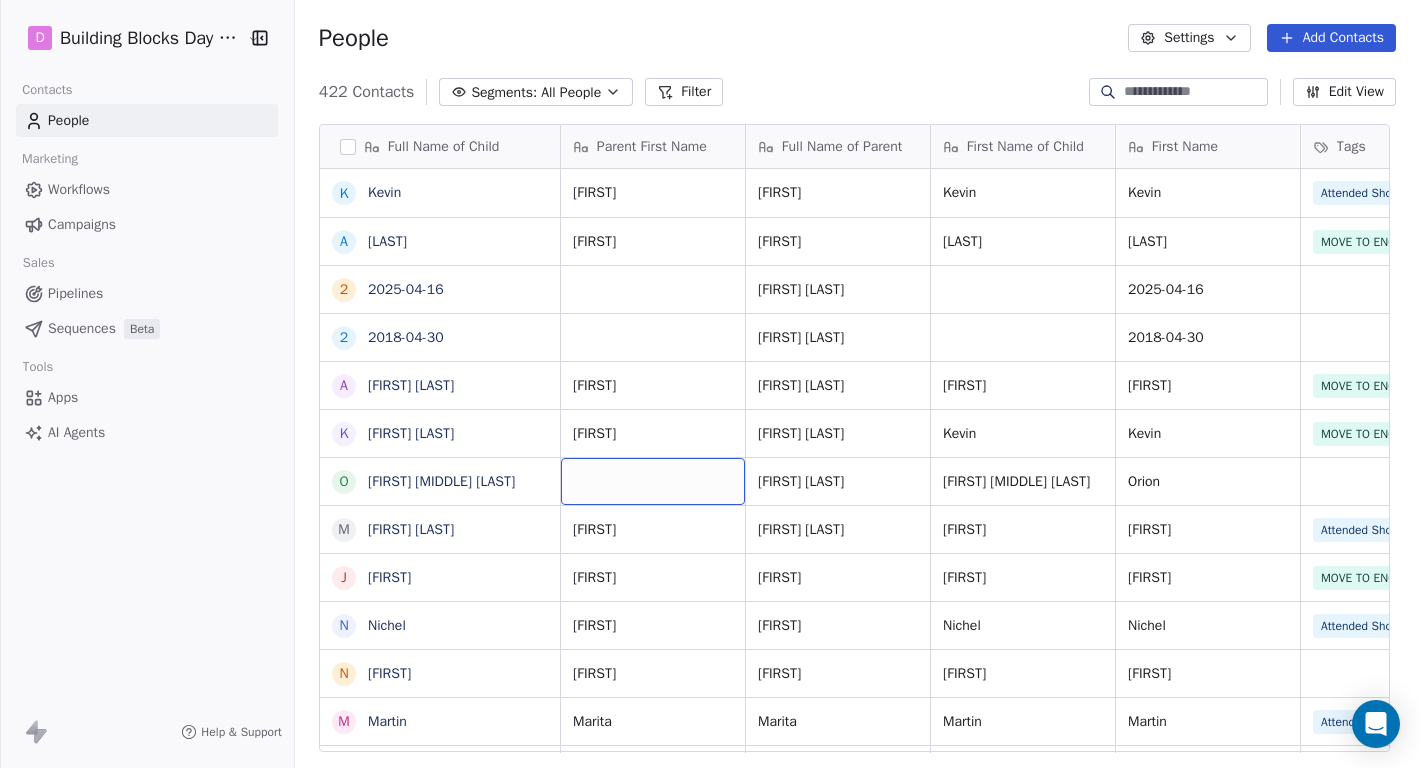 click at bounding box center (653, 481) 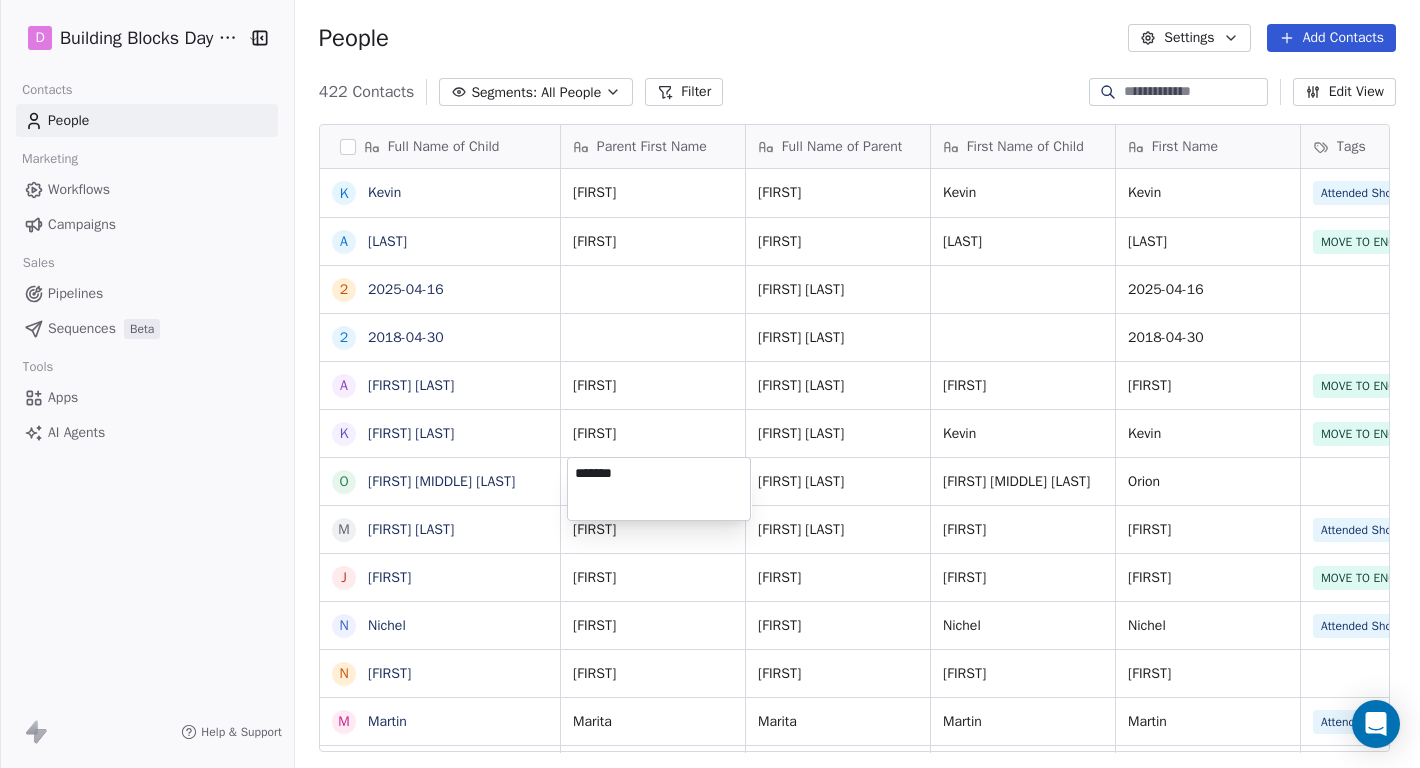 type on "********" 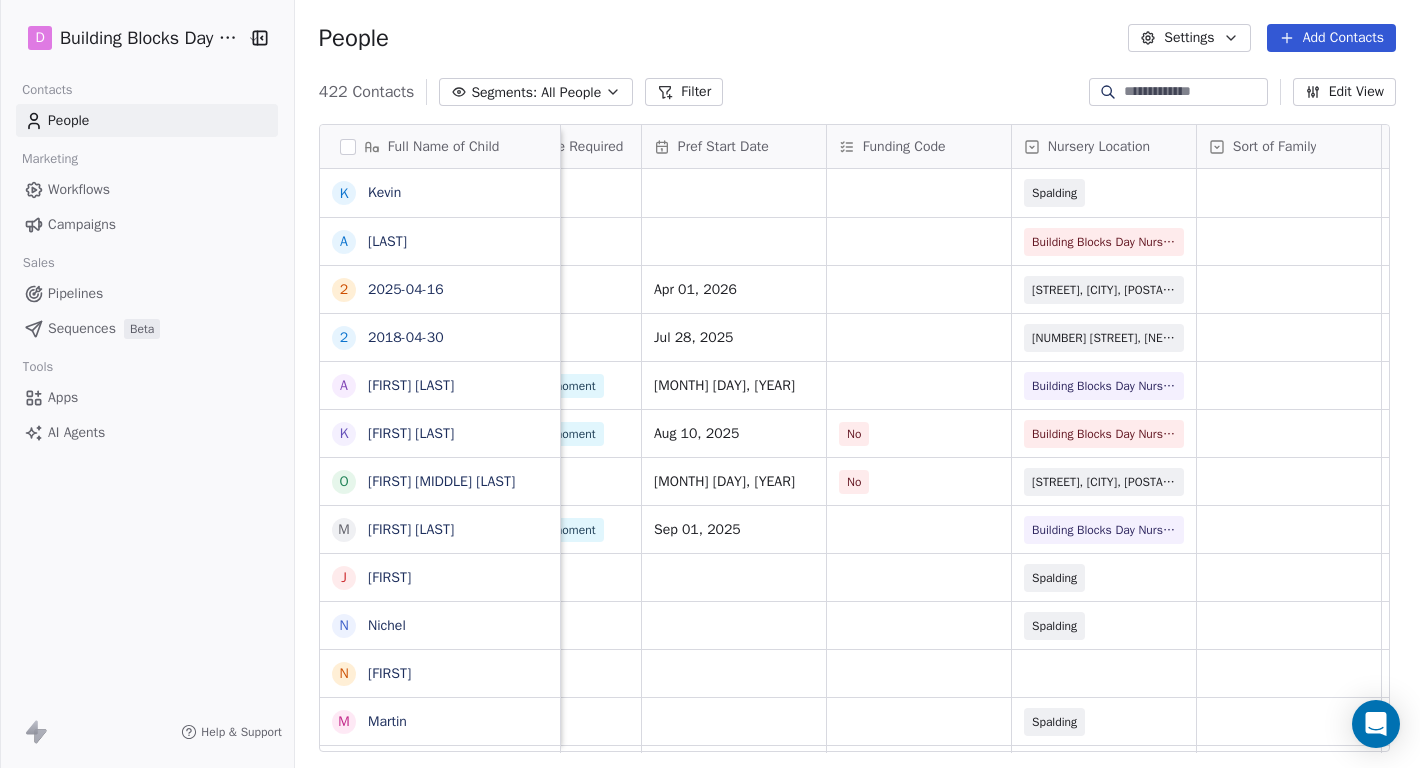 scroll, scrollTop: 0, scrollLeft: 2158, axis: horizontal 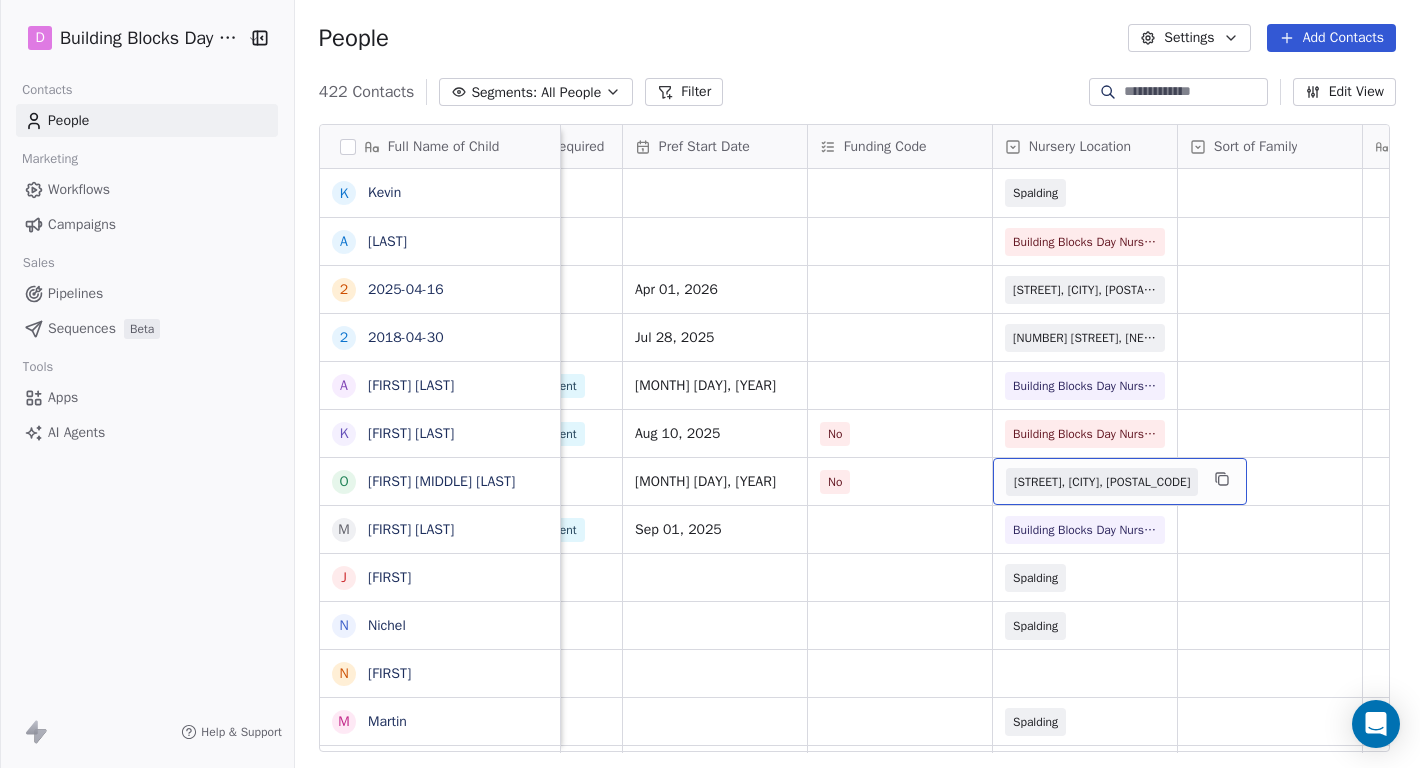 click on "[STREET], [CITY], [POSTAL_CODE]" at bounding box center (1102, 482) 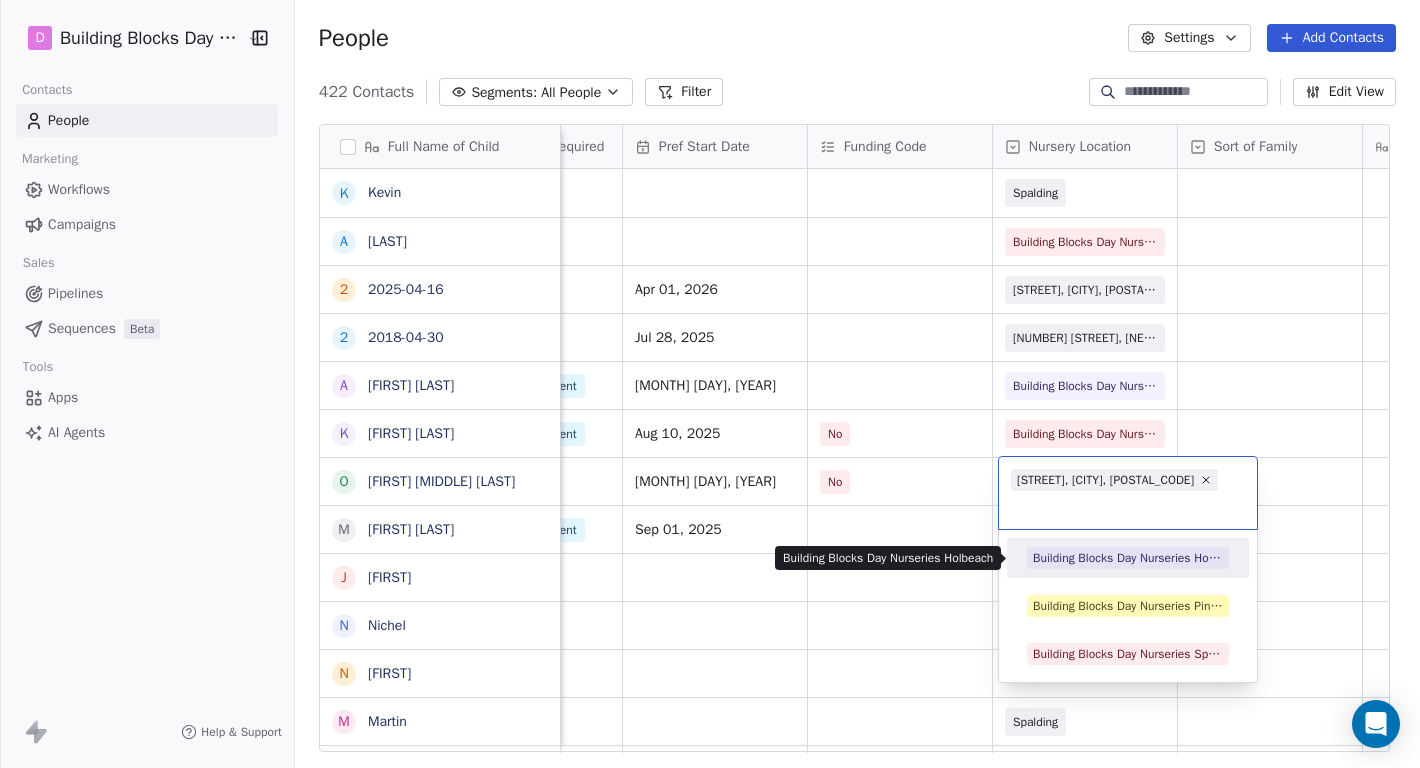 click on "Building Blocks Day Nurseries Holbeach" at bounding box center [1128, 558] 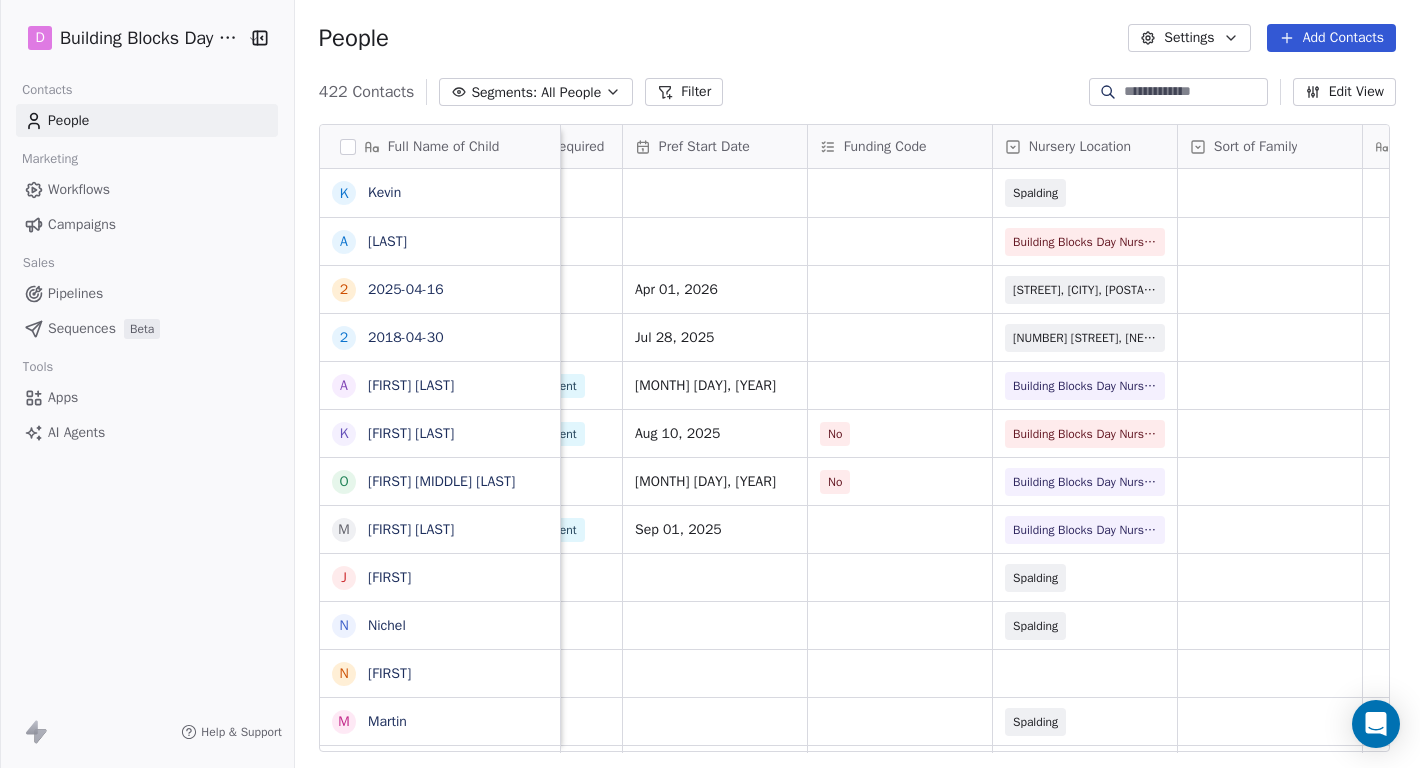 click on "People Settings  Add Contacts" at bounding box center (857, 38) 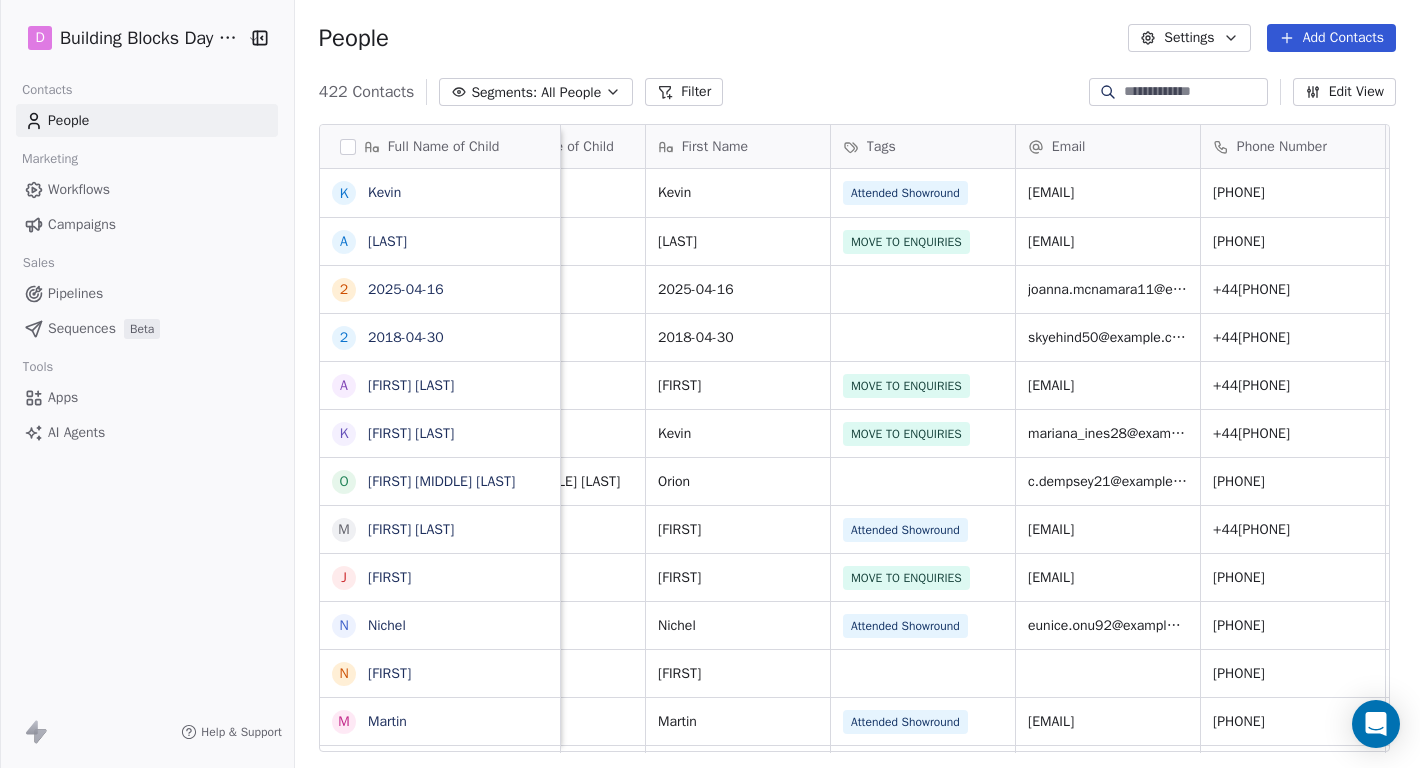 scroll, scrollTop: 0, scrollLeft: 469, axis: horizontal 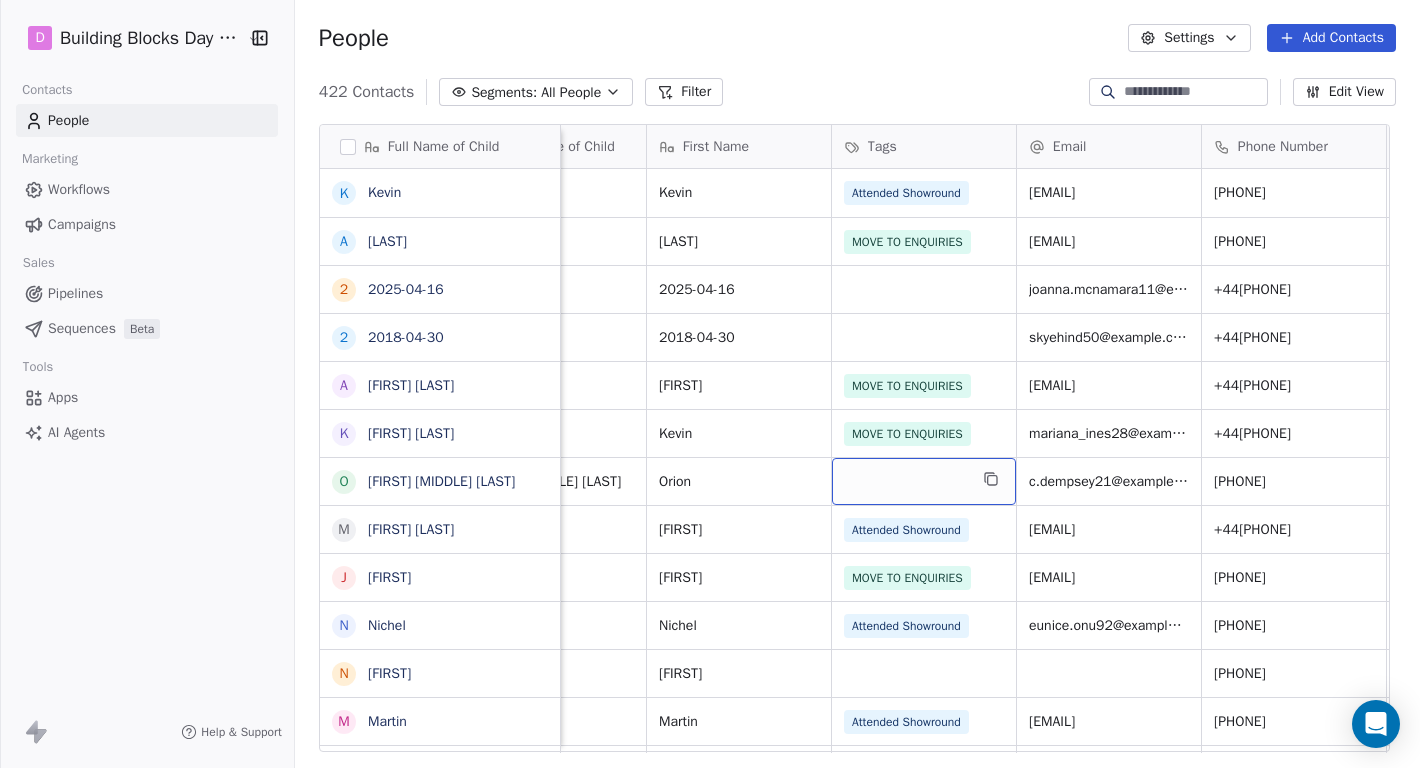 click at bounding box center [924, 481] 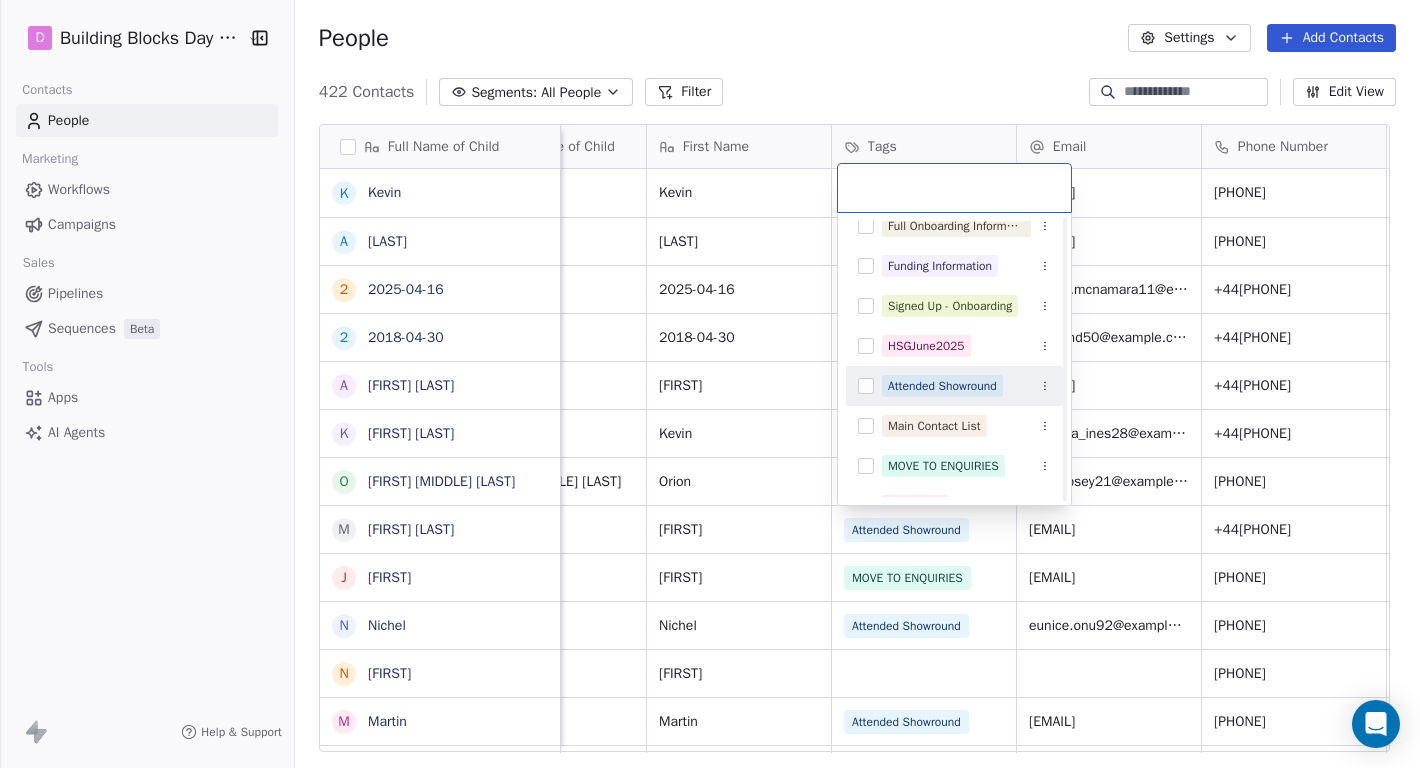 scroll, scrollTop: 190, scrollLeft: 0, axis: vertical 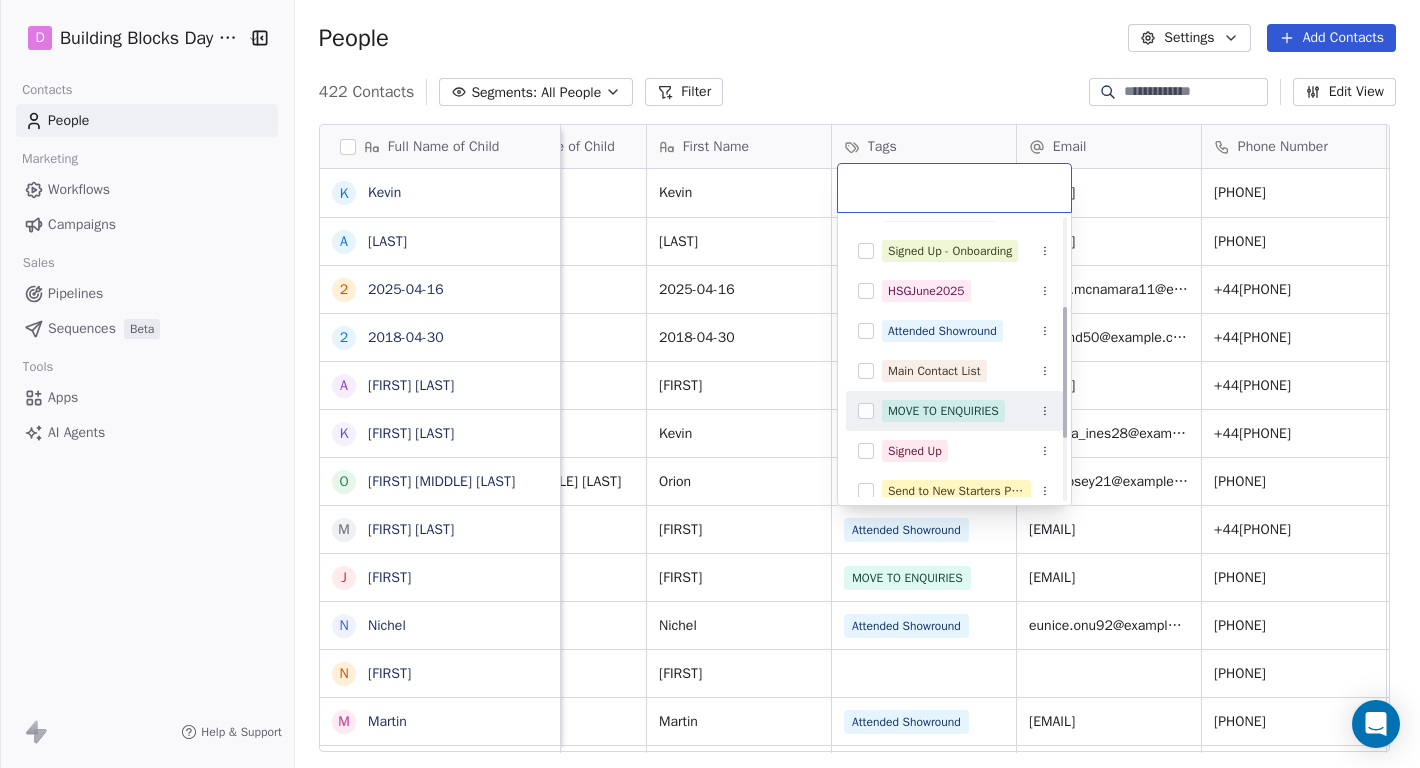 click at bounding box center [866, 411] 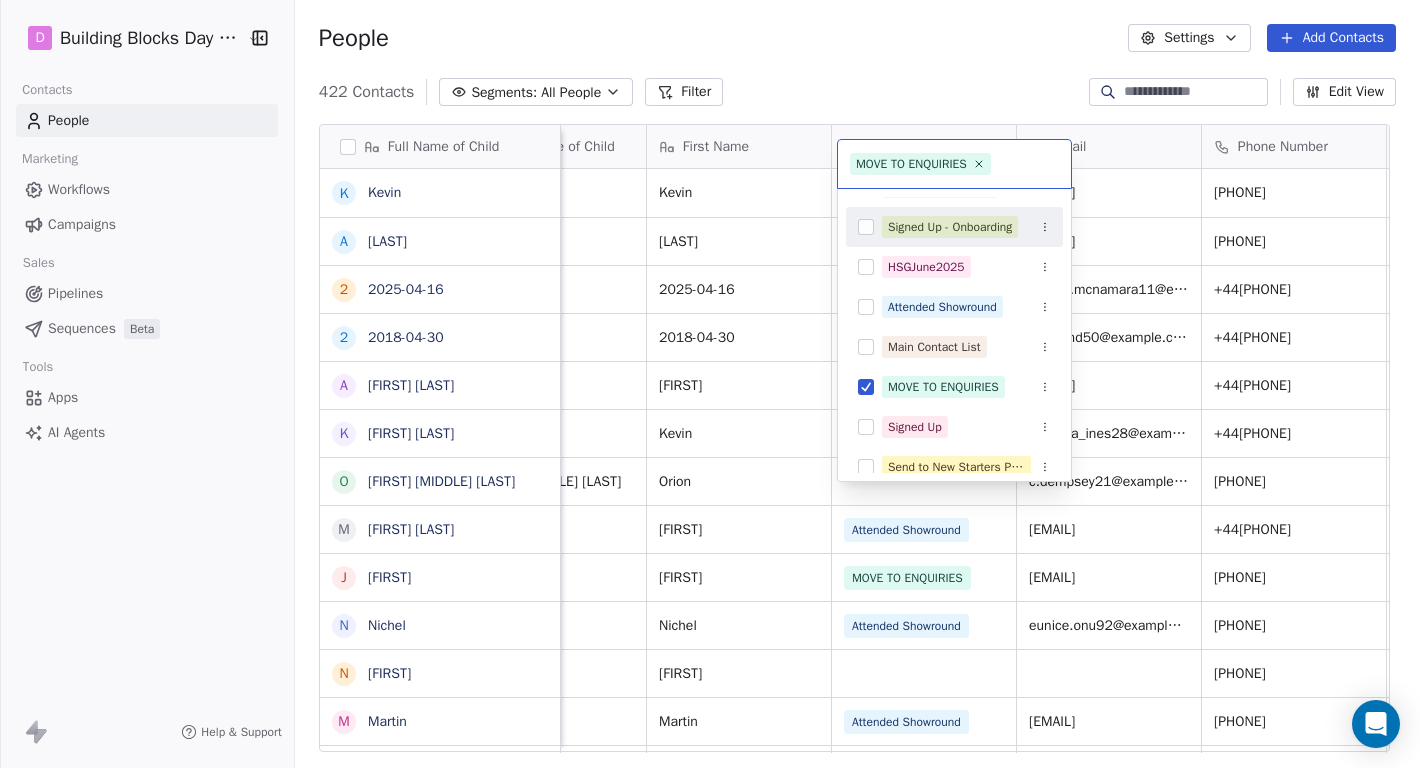 click on "D Building Blocks Day Nurseries Contacts People Marketing Workflows Campaigns Sales Pipelines Sequences Beta Tools Apps AI Agents Help & Support People Settings Add Contacts 422 Contacts Segments: All People Filter Edit View Tag Add to Sequence Export Full Name of Child K [FIRST] A [LAST] 2 2025-04-16 2 2018-04-30 A [LAST] [LAST] [LAST] K [FIRST] [LAST] [LAST] [LAST] M [LAST] J [LAST] N [LAST] N [LAST] M [LAST] D [LAST] M [LAST] - 11/01/22 J [LAST] B [LAST] [LAST] N [LAST] D [LAST] M [LAST] - 11/01/22 H [LAST] [LAST] T [LAST] N [LAST] D [LAST] M [LAST] - 11/01/22 E [LAST] G [LAST] 2 2022-02-09 G [LAST] K [LAST] B [LAST] P [LAST] L [LAST] Parent First Name Full Name of Parent First Name of Child First Name Tags Email Phone Number Appointment Date Created Date CAT Email Marketing Consent Child DOB Edita Edita [FIRST] [FIRST] Attended Showround editasavickaite5@example.com [PHONE] Sep 06, 2025 Subscribed Mariana" at bounding box center (710, 384) 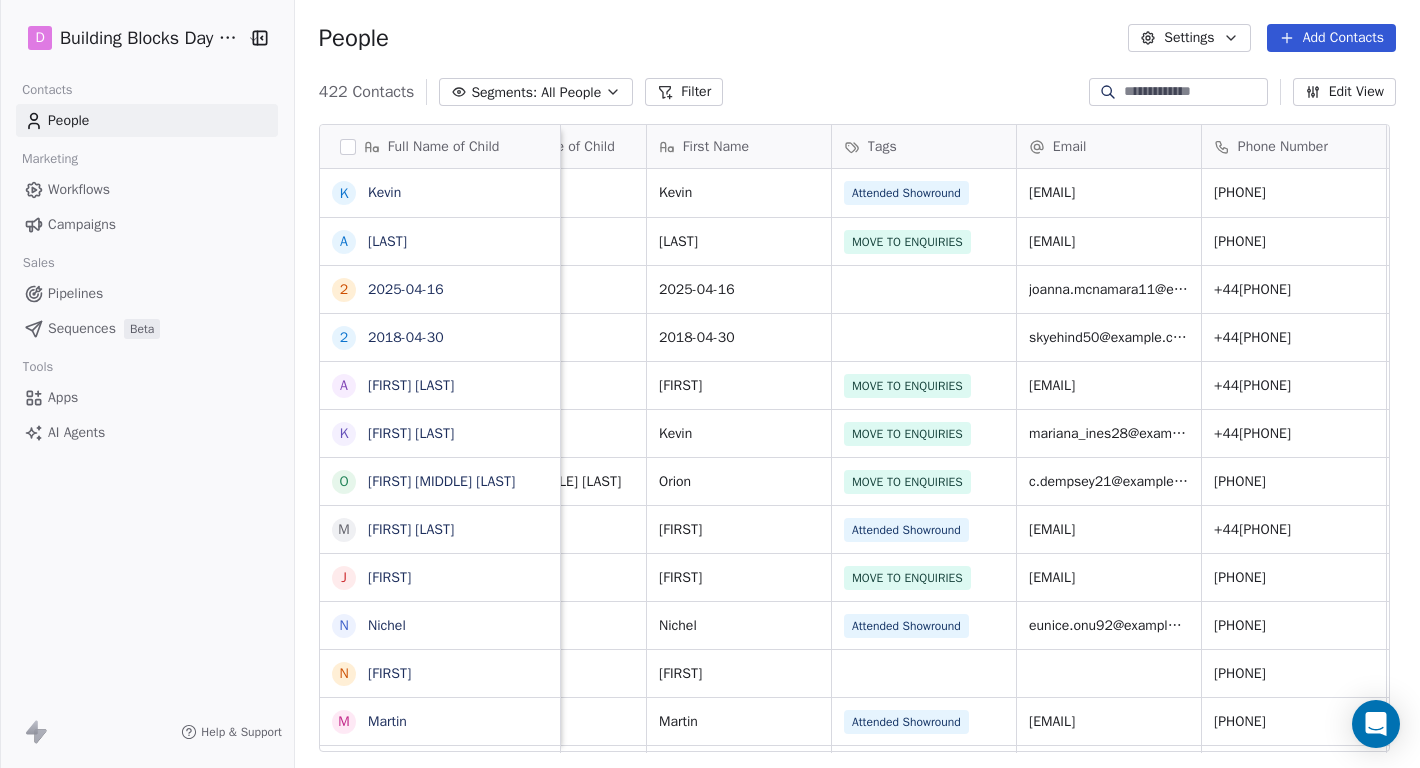 click on "Pipelines" at bounding box center [75, 293] 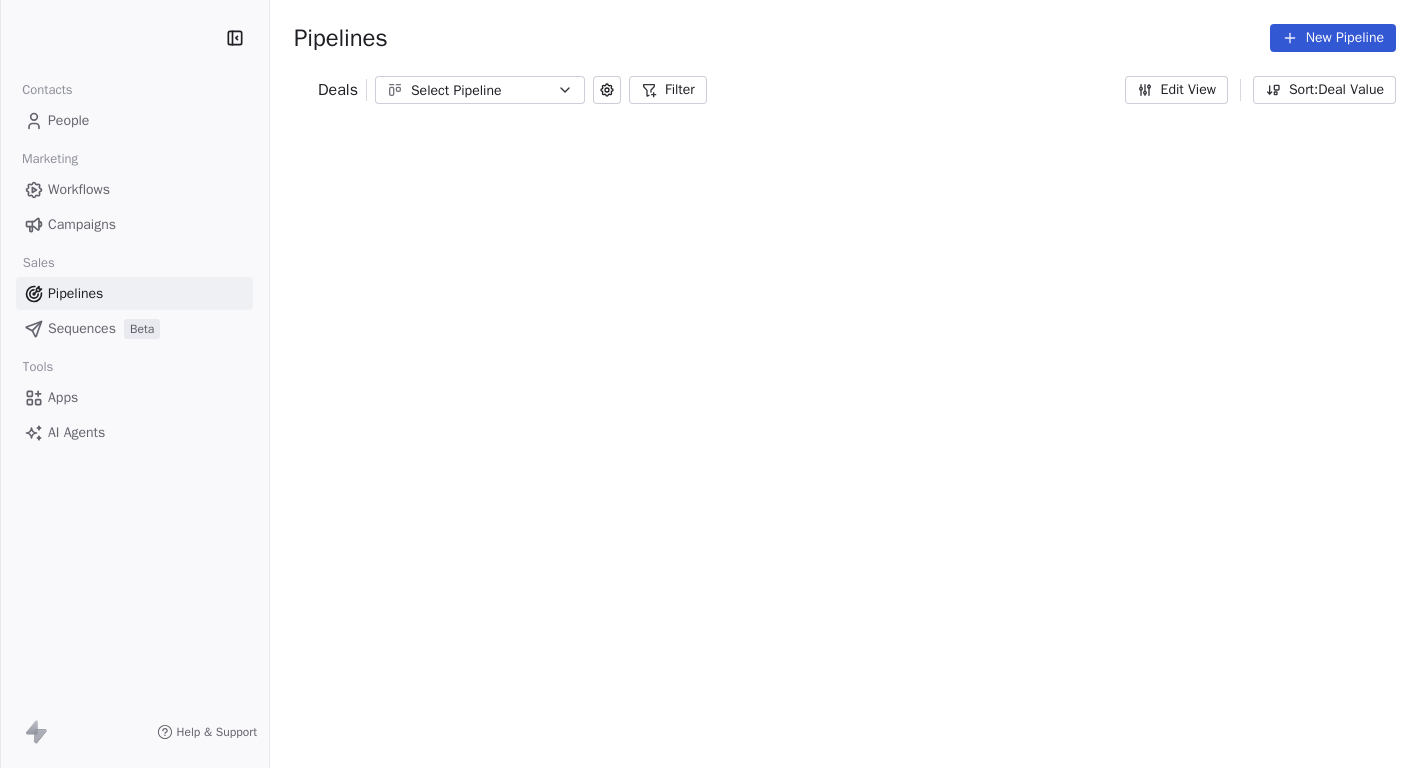 scroll, scrollTop: 0, scrollLeft: 0, axis: both 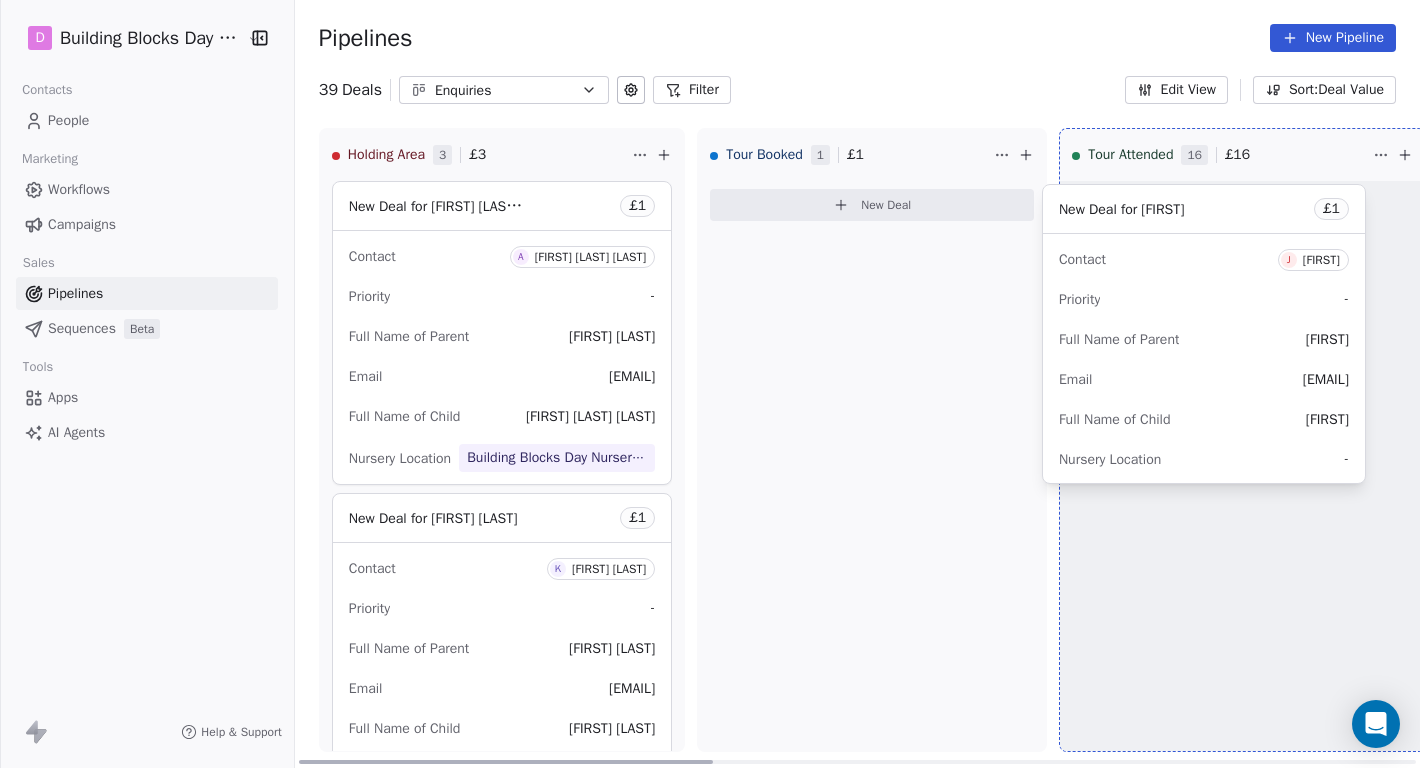 drag, startPoint x: 799, startPoint y: 205, endPoint x: 1117, endPoint y: 209, distance: 318.02515 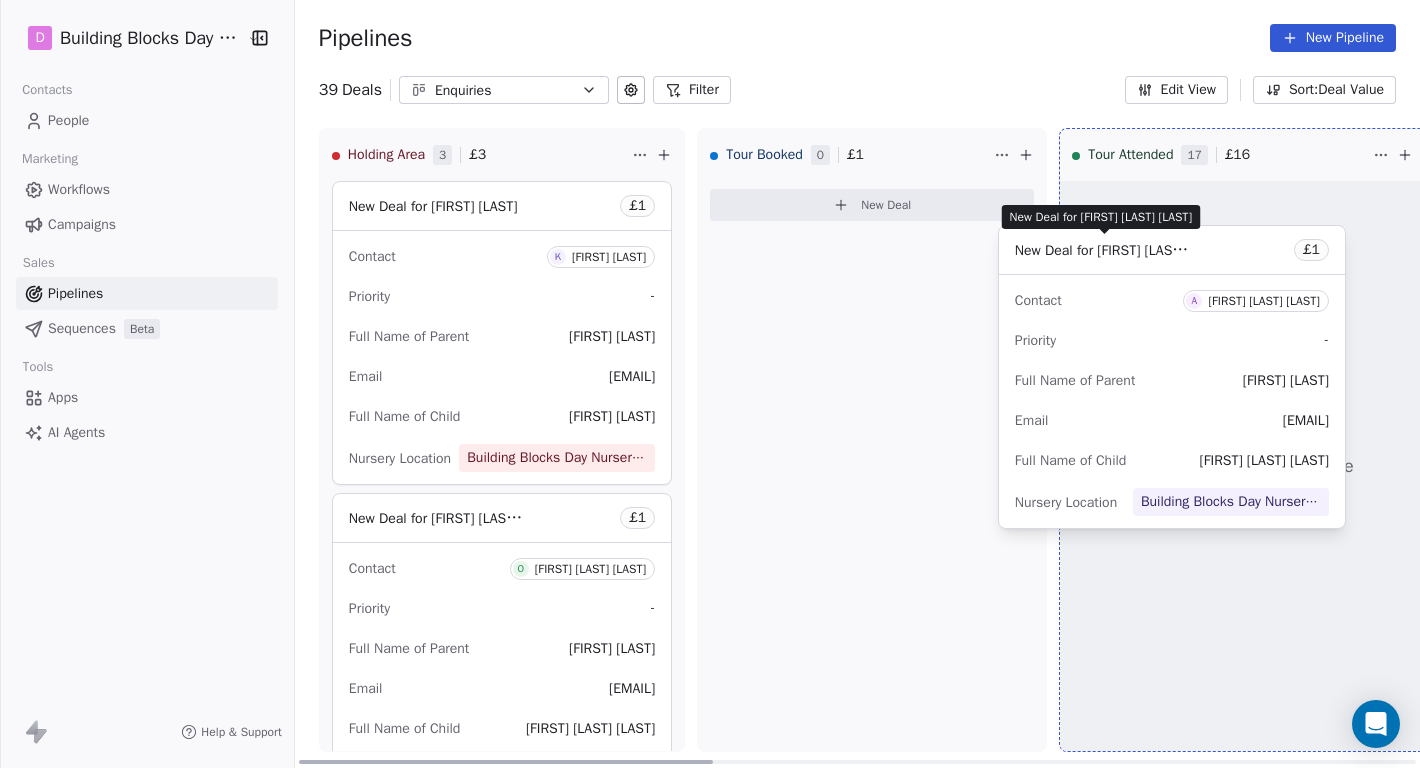 drag, startPoint x: 468, startPoint y: 198, endPoint x: 1128, endPoint y: 241, distance: 661.3993 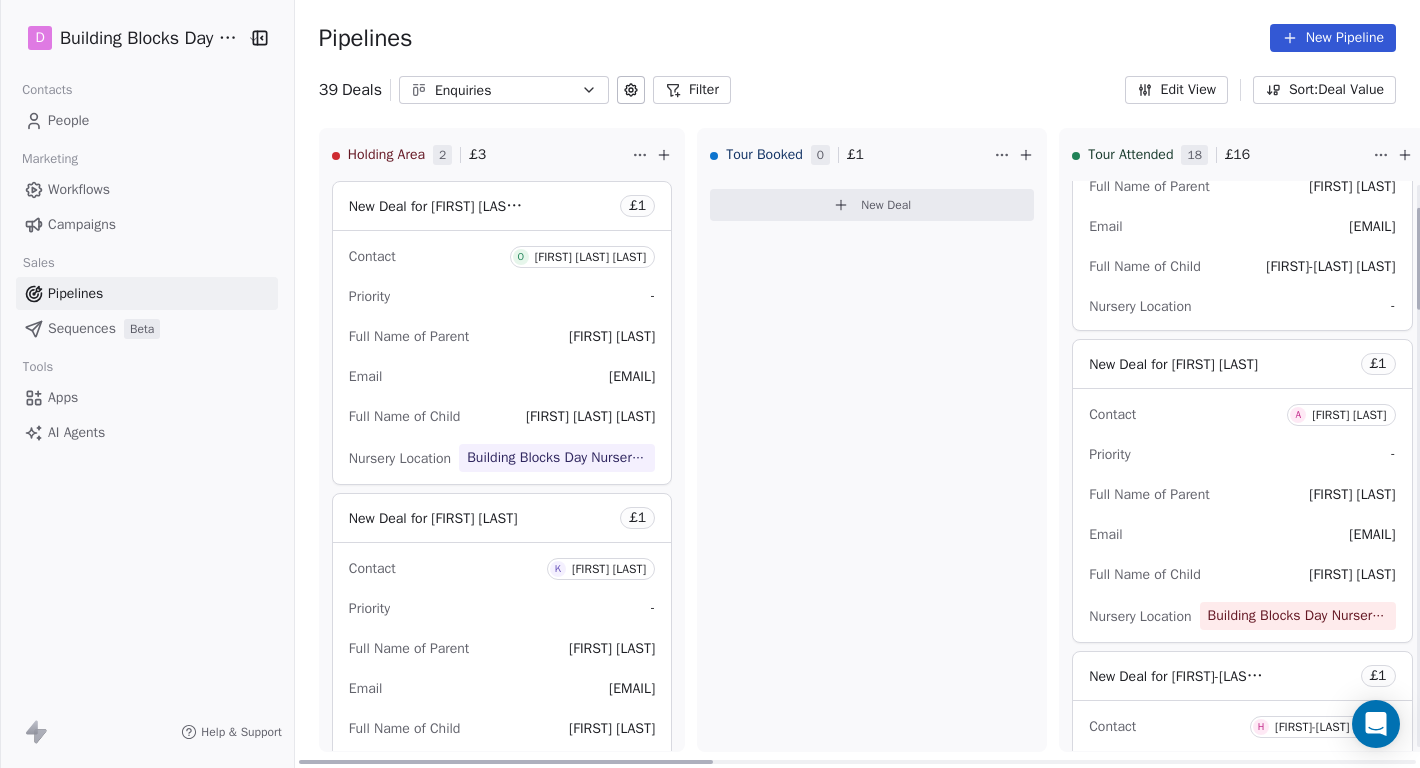 scroll, scrollTop: 0, scrollLeft: 0, axis: both 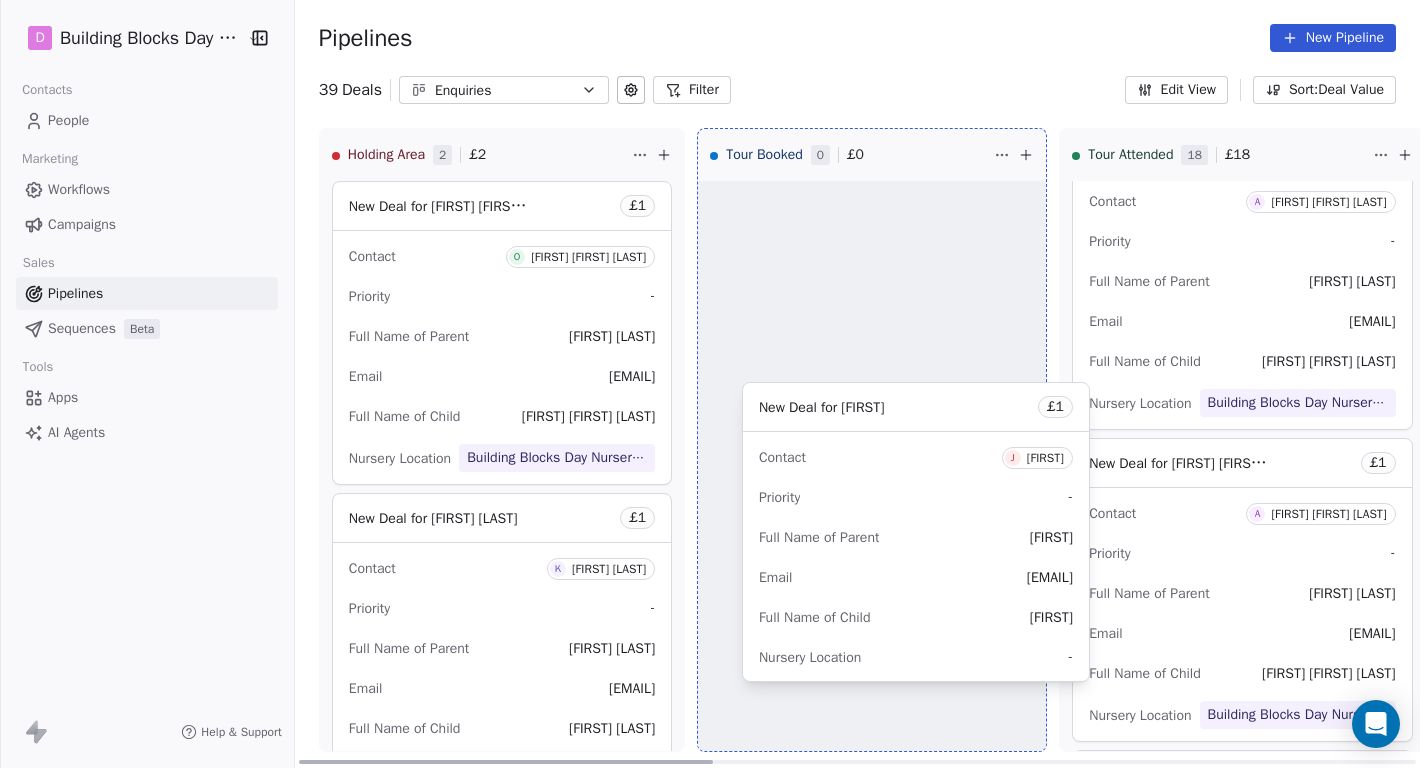drag, startPoint x: 1232, startPoint y: 470, endPoint x: 888, endPoint y: 404, distance: 350.27417 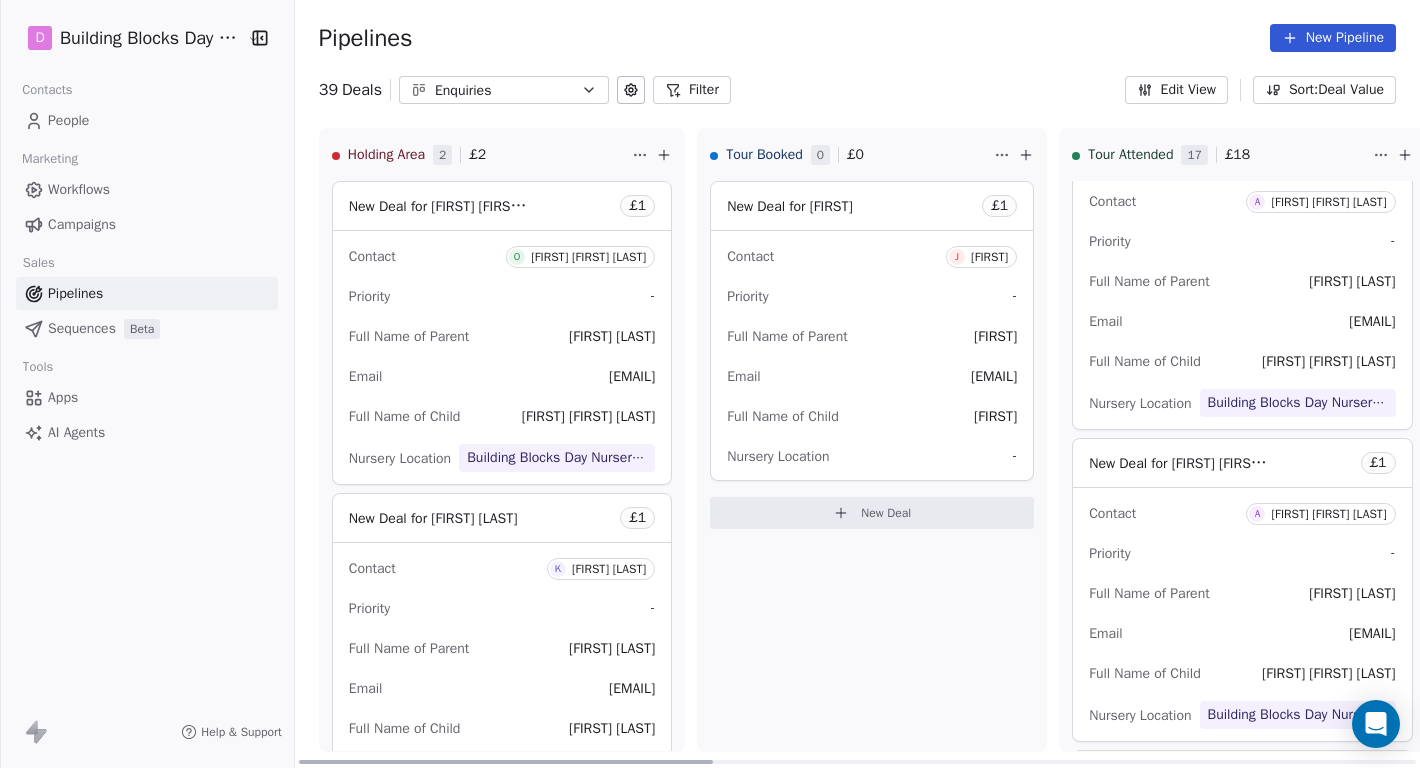 click on "[FIRST]" at bounding box center (989, 257) 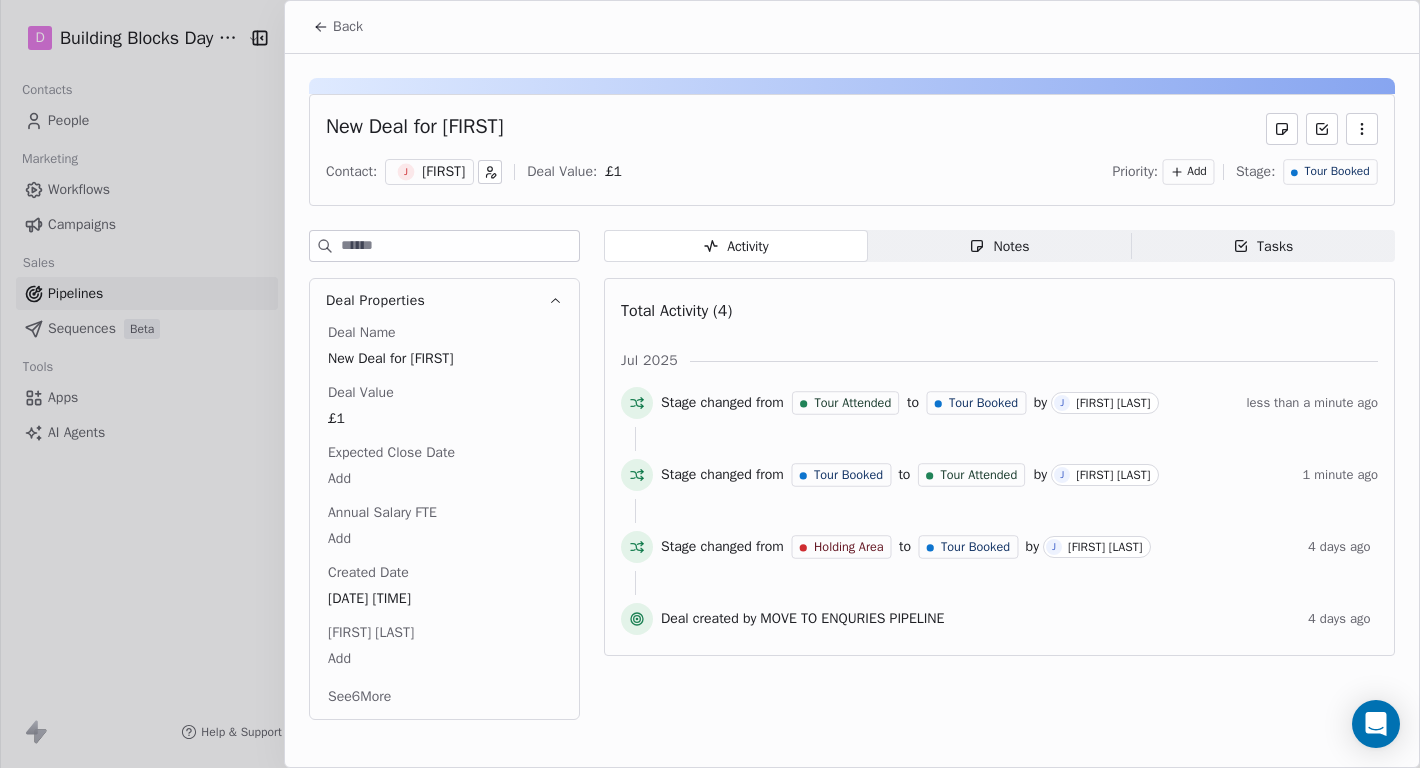 click on "[FIRST]" at bounding box center [443, 172] 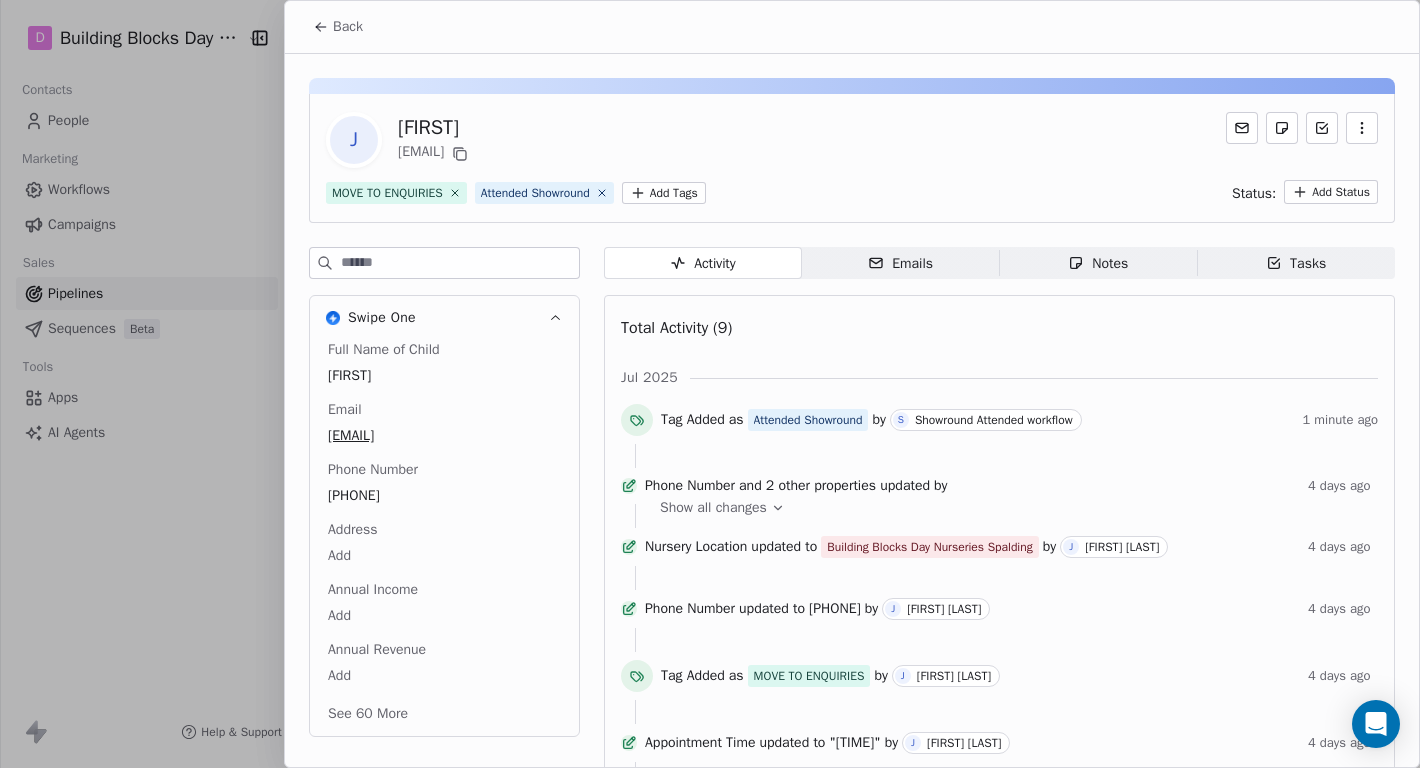 click on "Back" at bounding box center [348, 27] 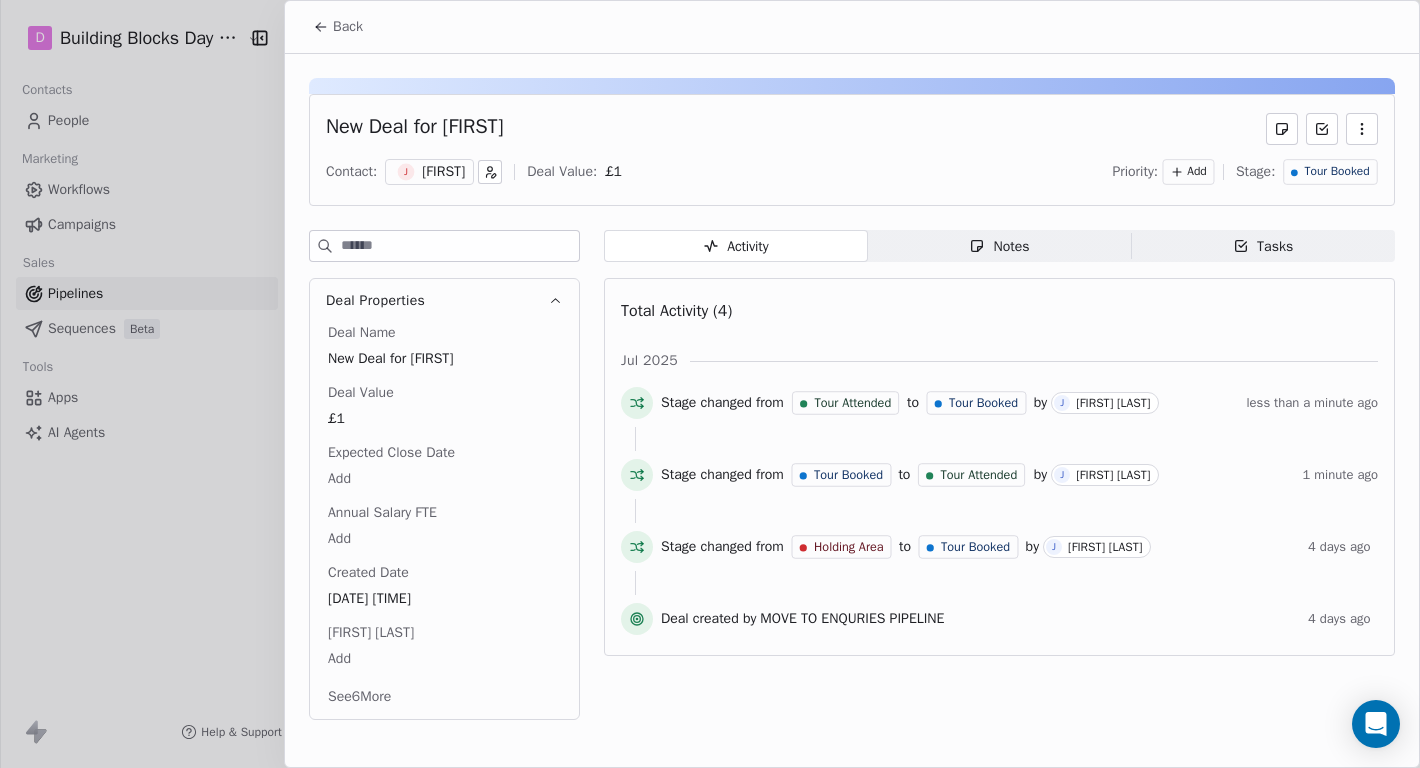 click on "Back" at bounding box center (348, 27) 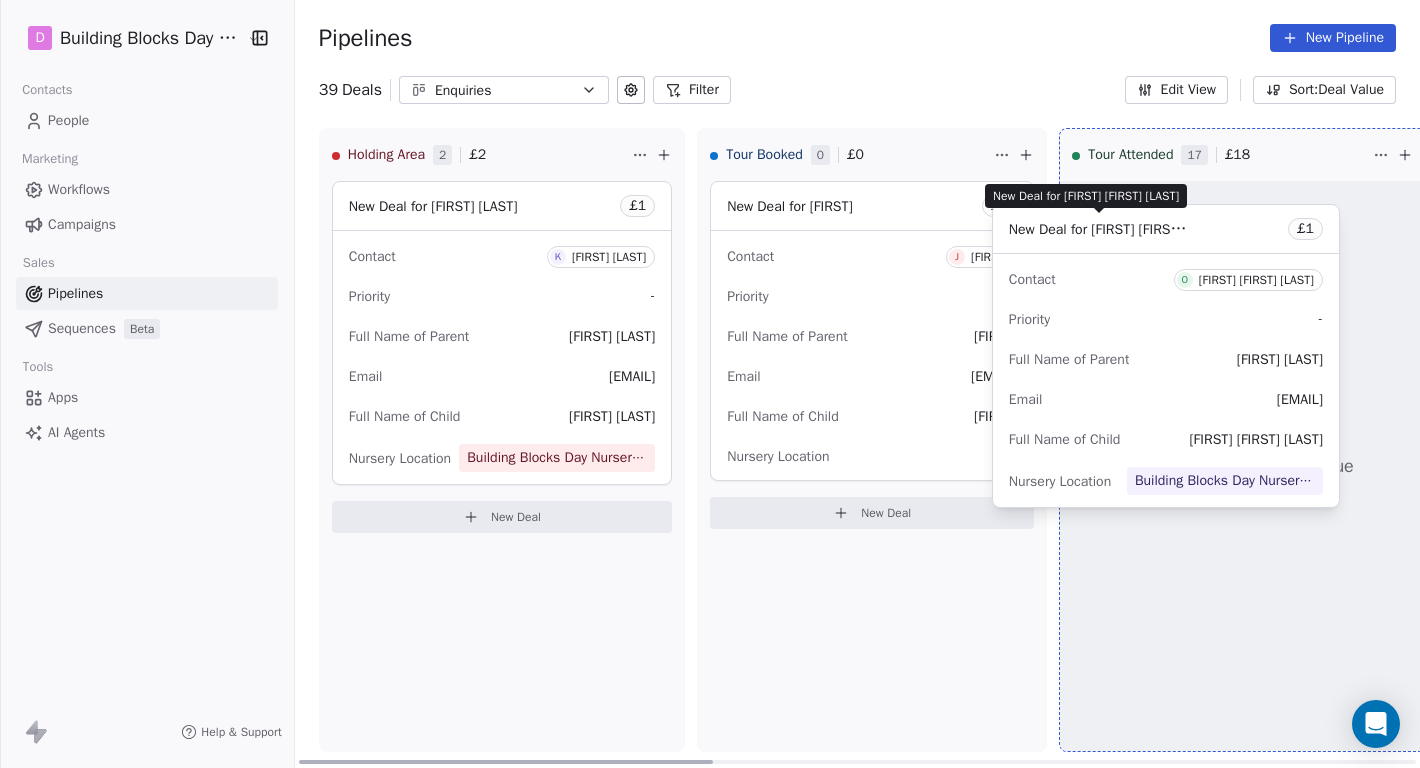 drag, startPoint x: 450, startPoint y: 206, endPoint x: 1105, endPoint y: 229, distance: 655.4037 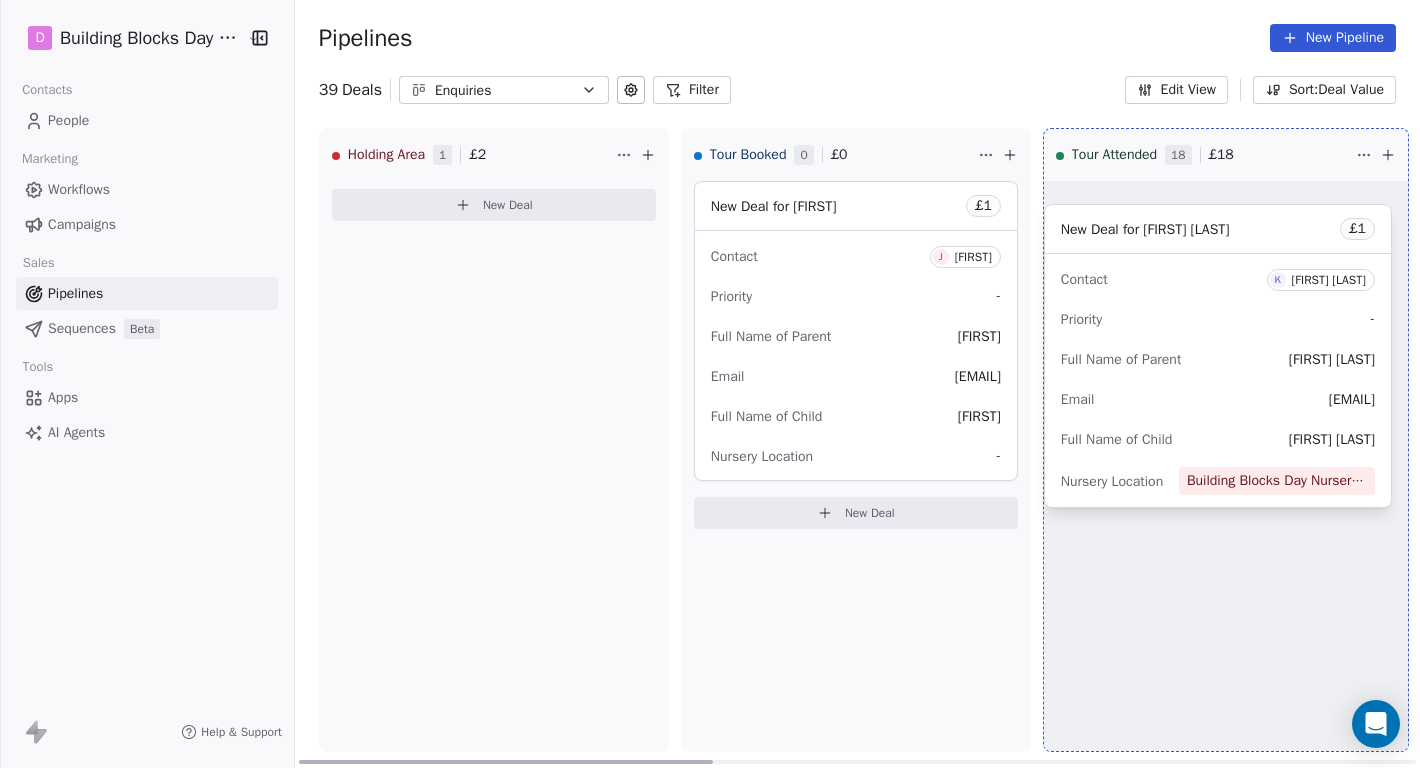 drag, startPoint x: 442, startPoint y: 202, endPoint x: 1148, endPoint y: 225, distance: 706.3746 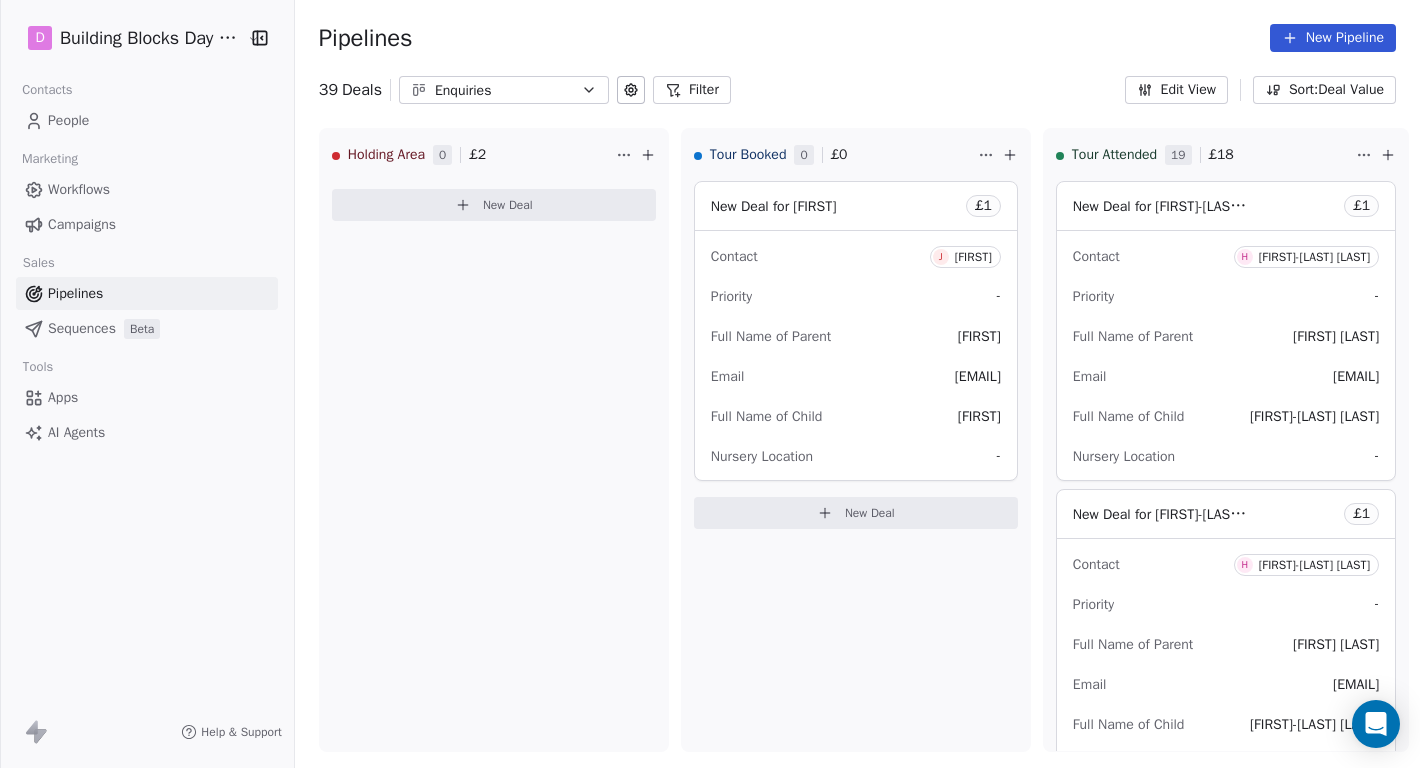 click on "Edit View" at bounding box center (1176, 90) 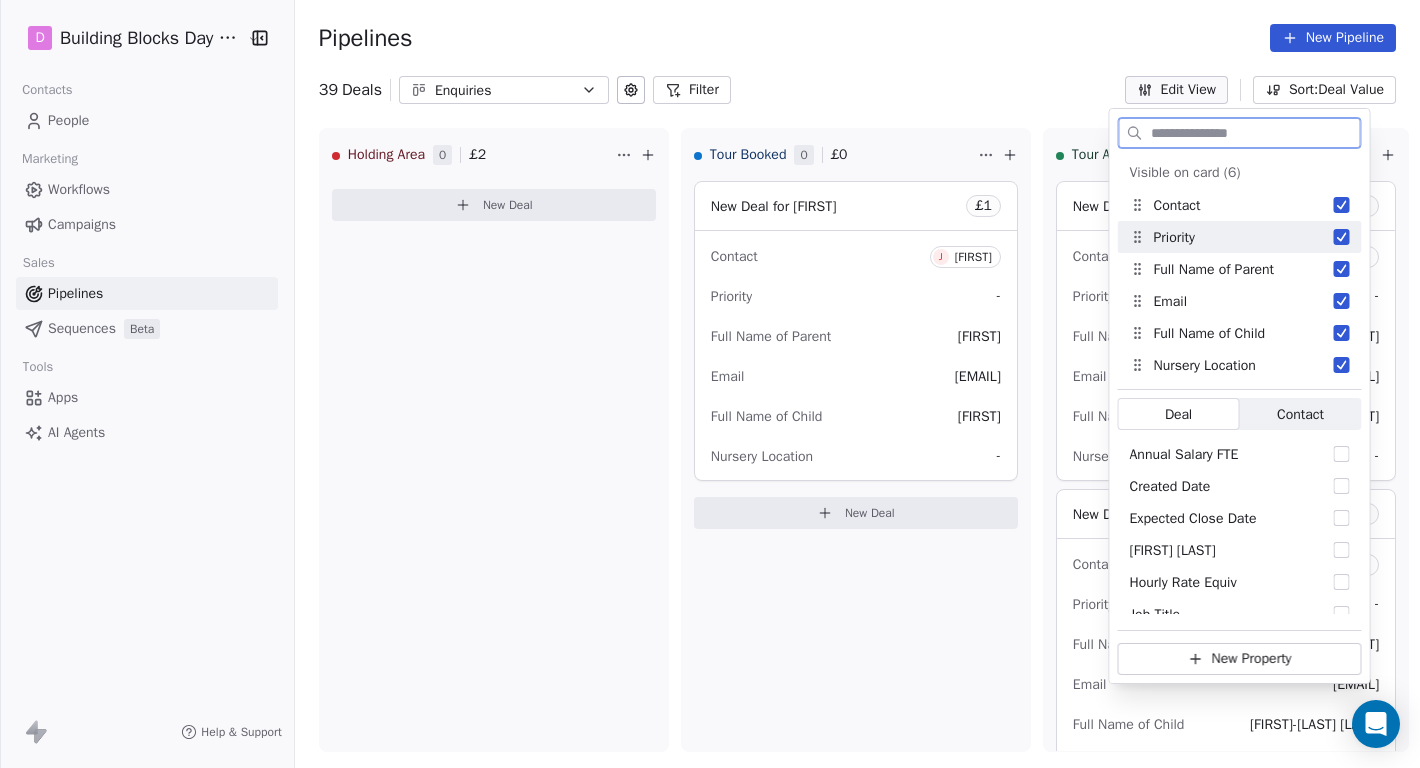 click at bounding box center (1342, 237) 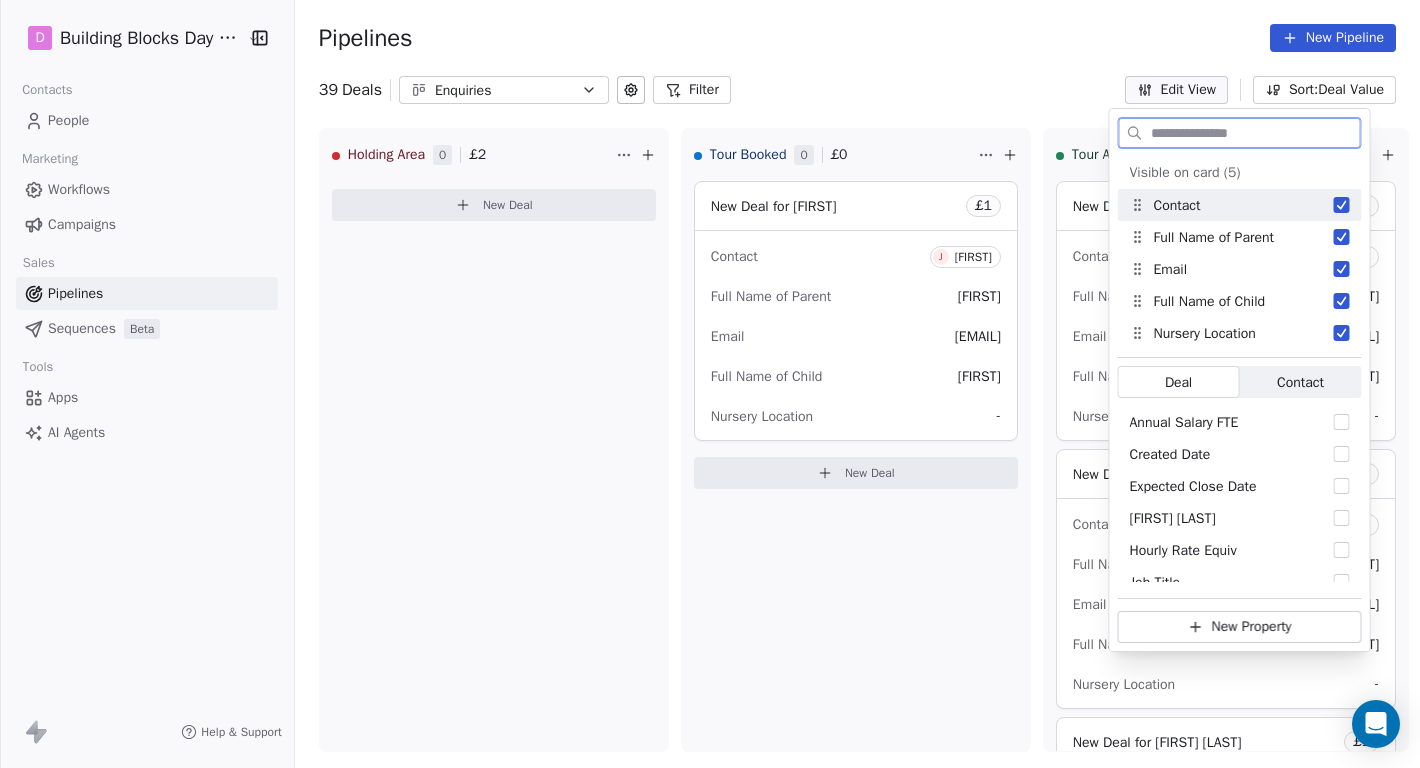 scroll, scrollTop: 176, scrollLeft: 0, axis: vertical 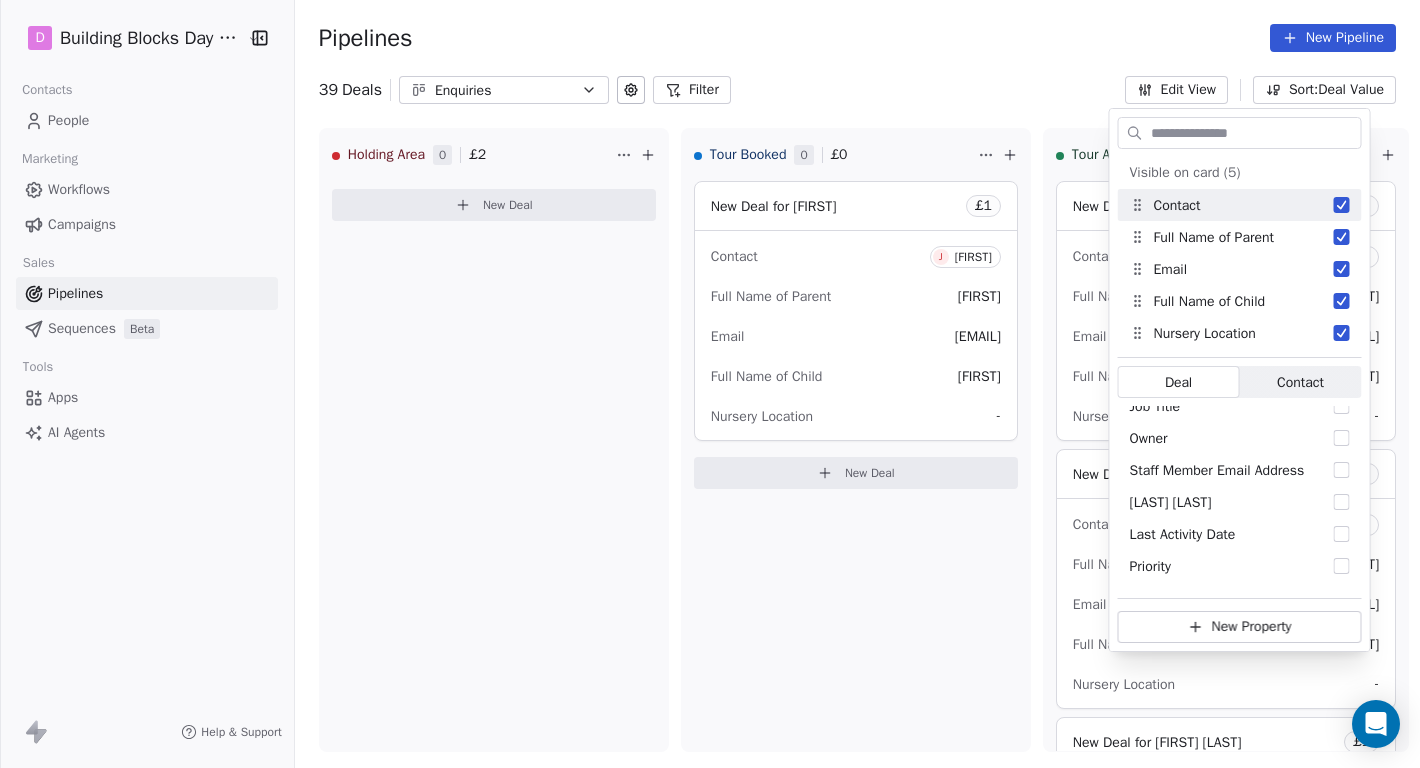 click on "Pipelines  New Pipeline" at bounding box center (857, 38) 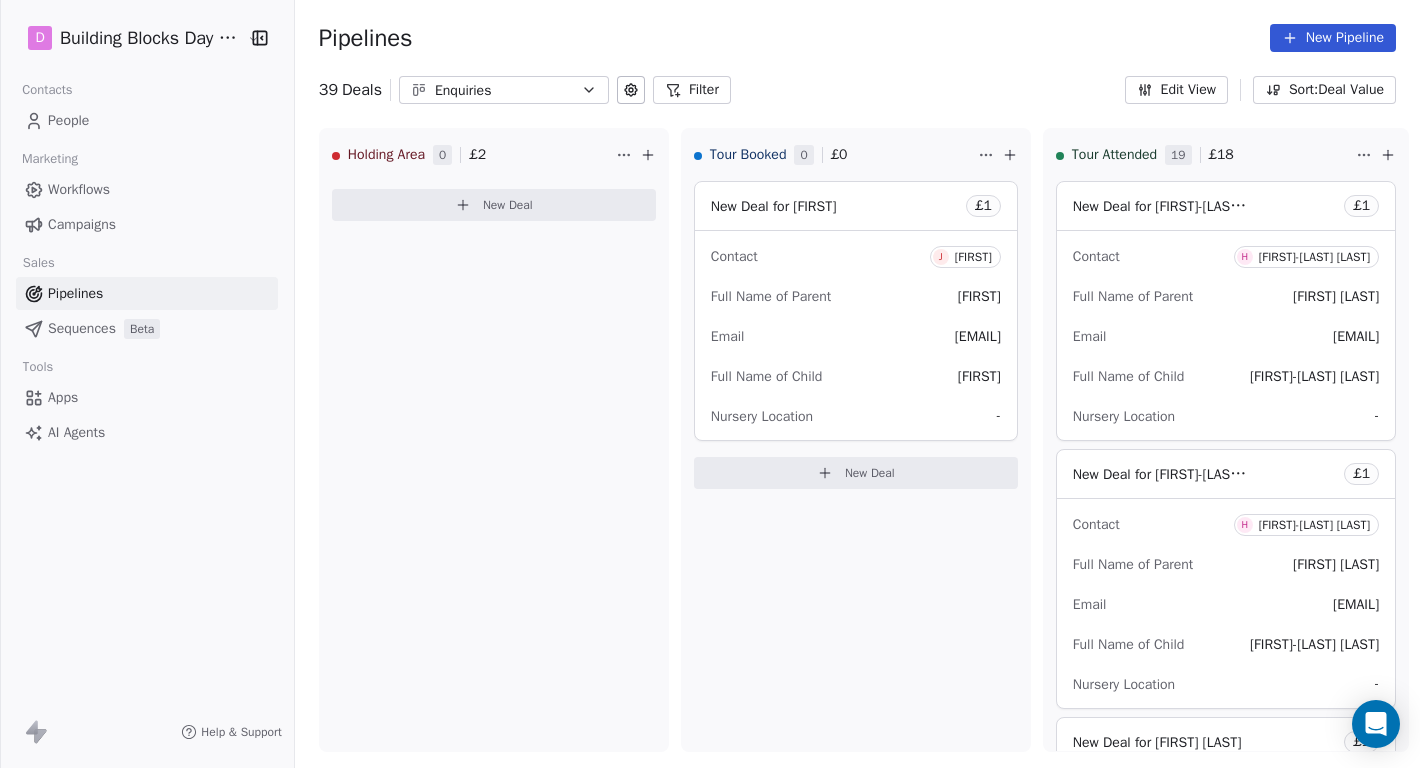 click on "People" at bounding box center (147, 120) 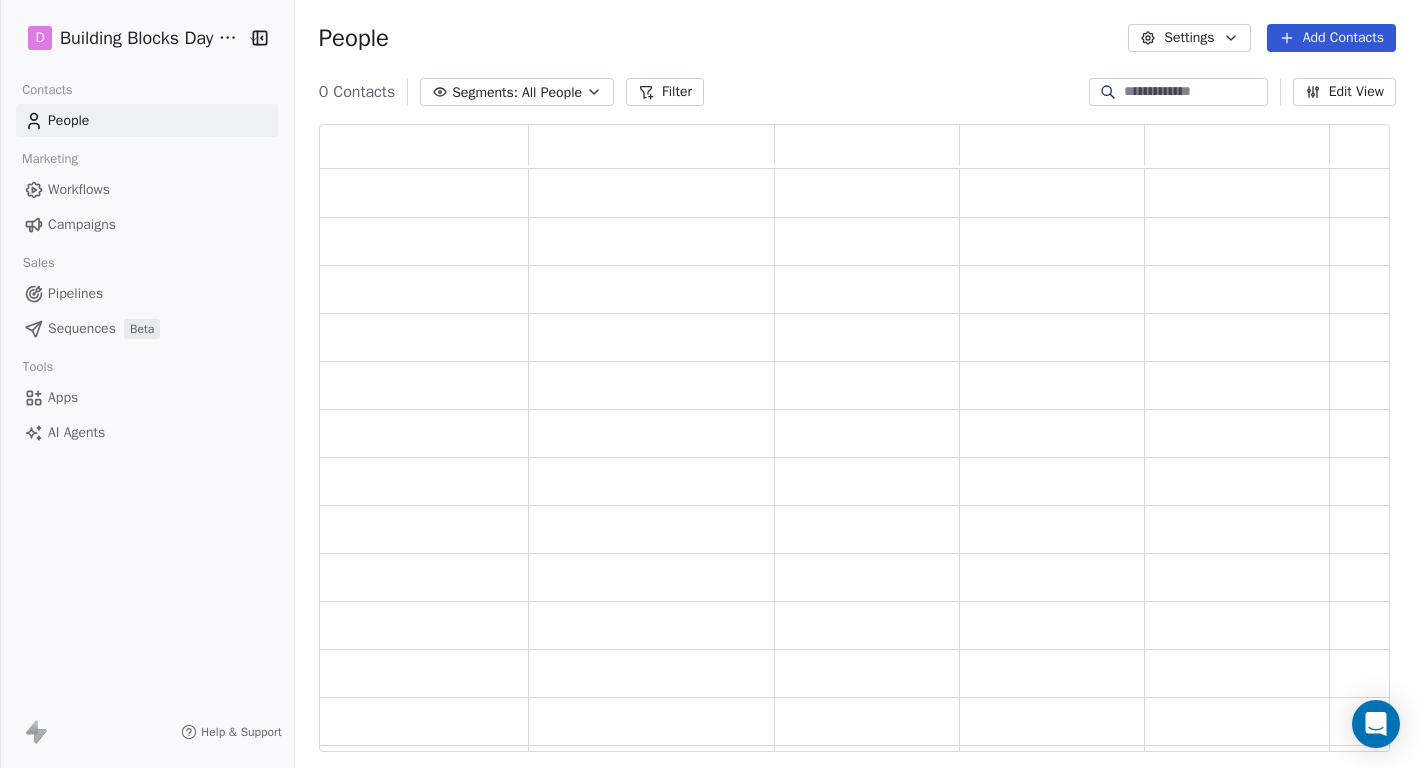 scroll, scrollTop: 1, scrollLeft: 1, axis: both 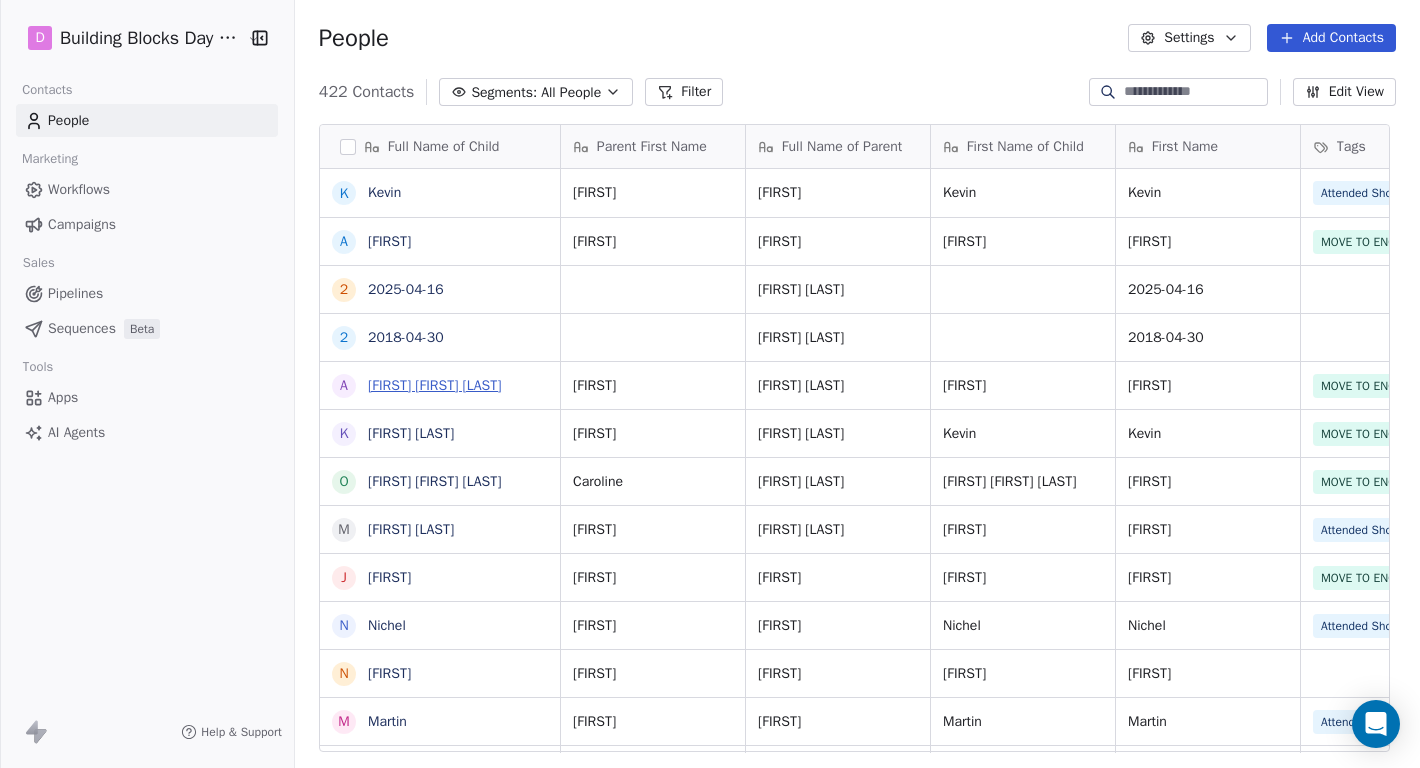 click on "[FIRST] [LAST]" at bounding box center (434, 385) 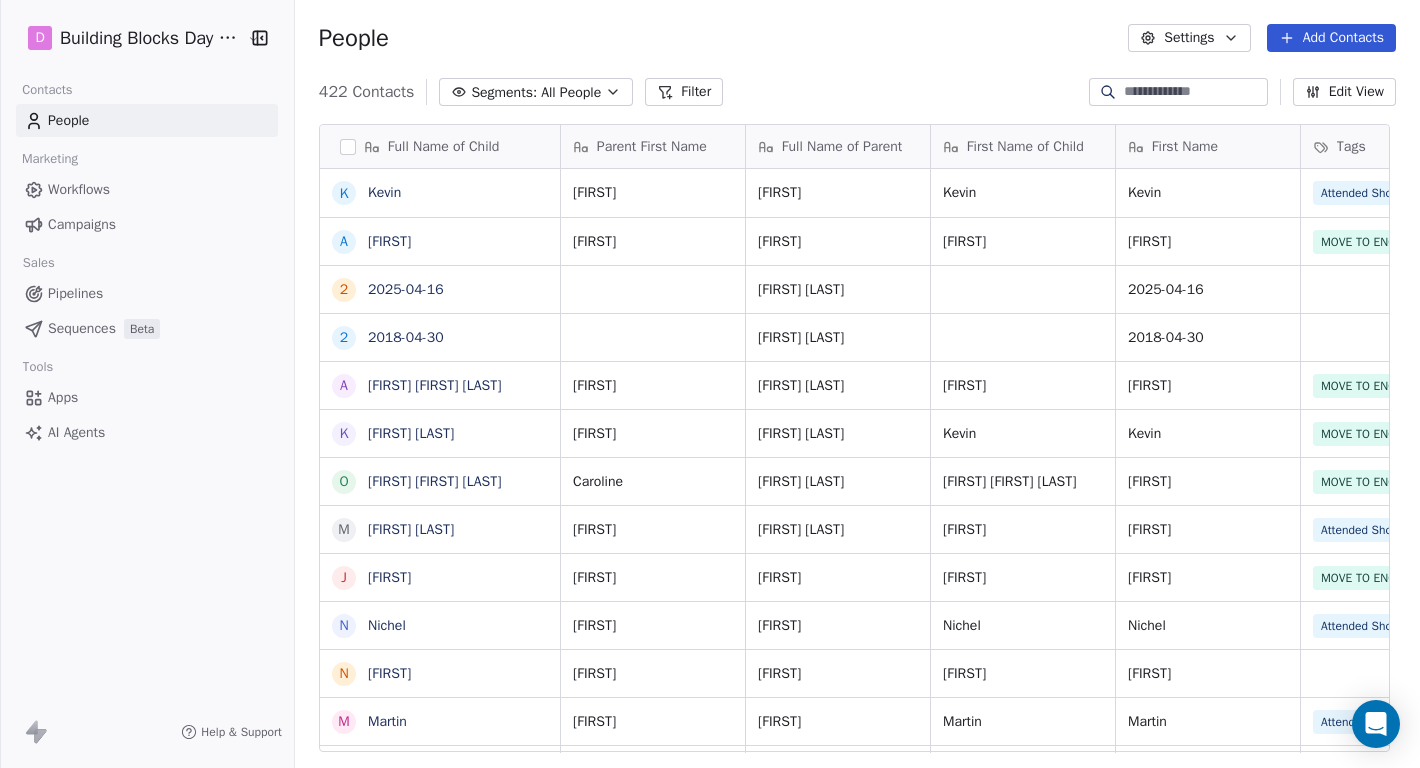 scroll, scrollTop: 1, scrollLeft: 1, axis: both 